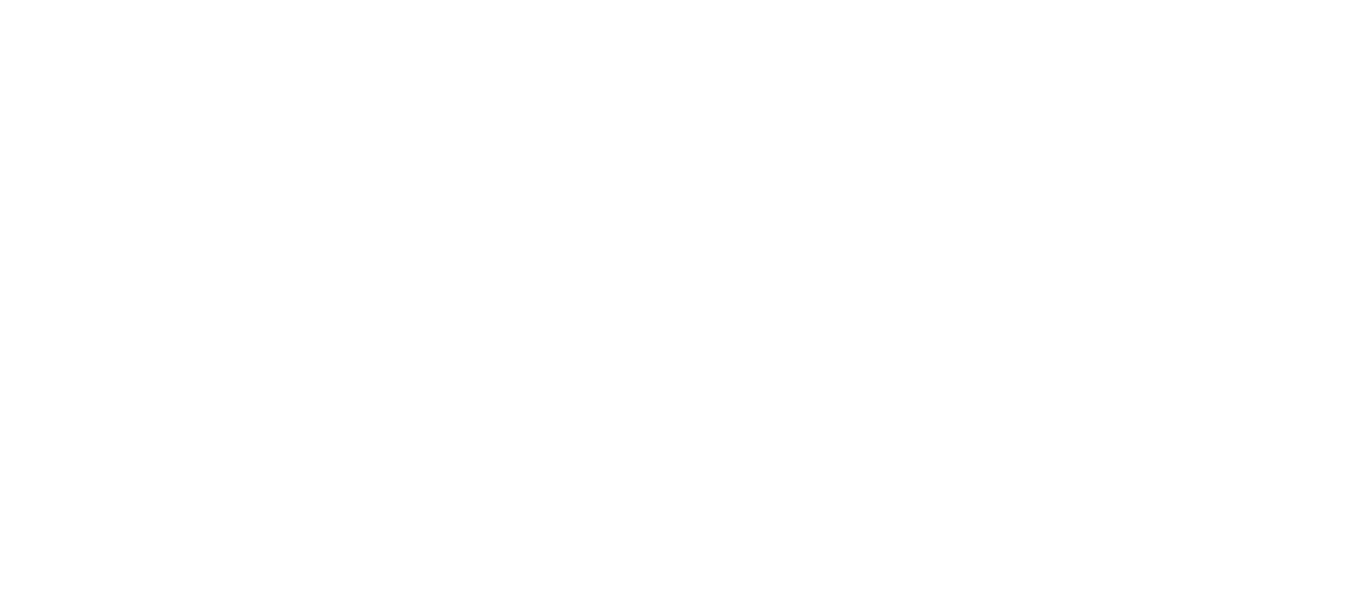 scroll, scrollTop: 0, scrollLeft: 0, axis: both 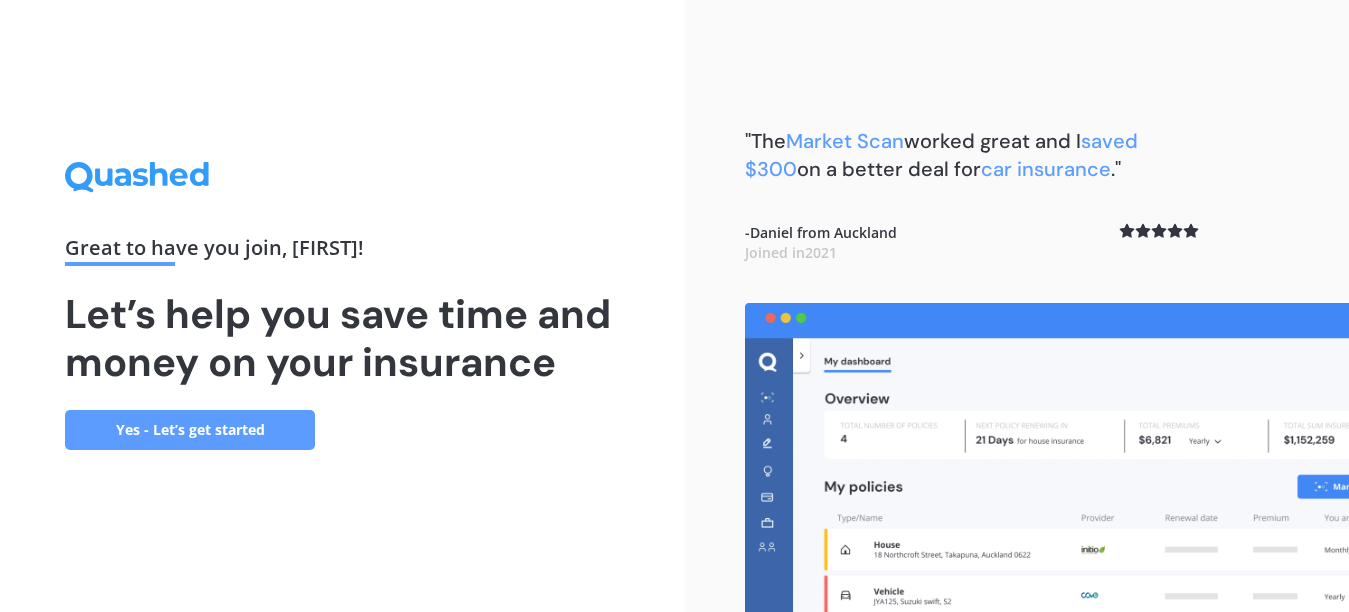 click on "Yes - Let’s get started" at bounding box center (190, 430) 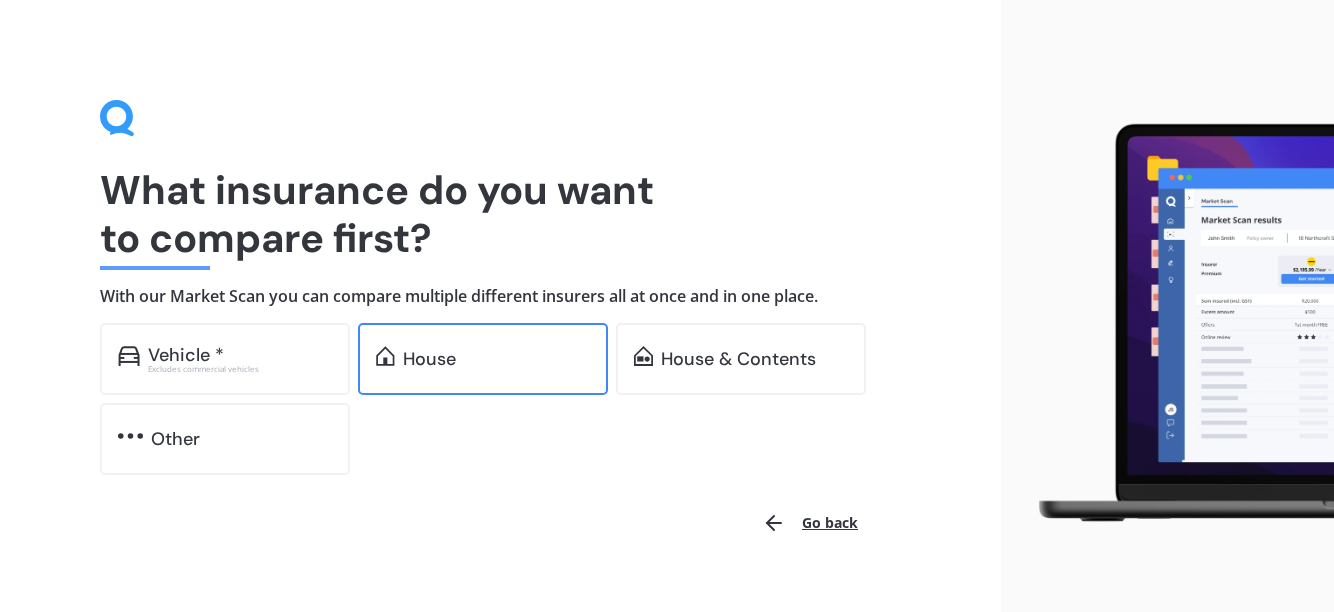 click on "House" at bounding box center [240, 355] 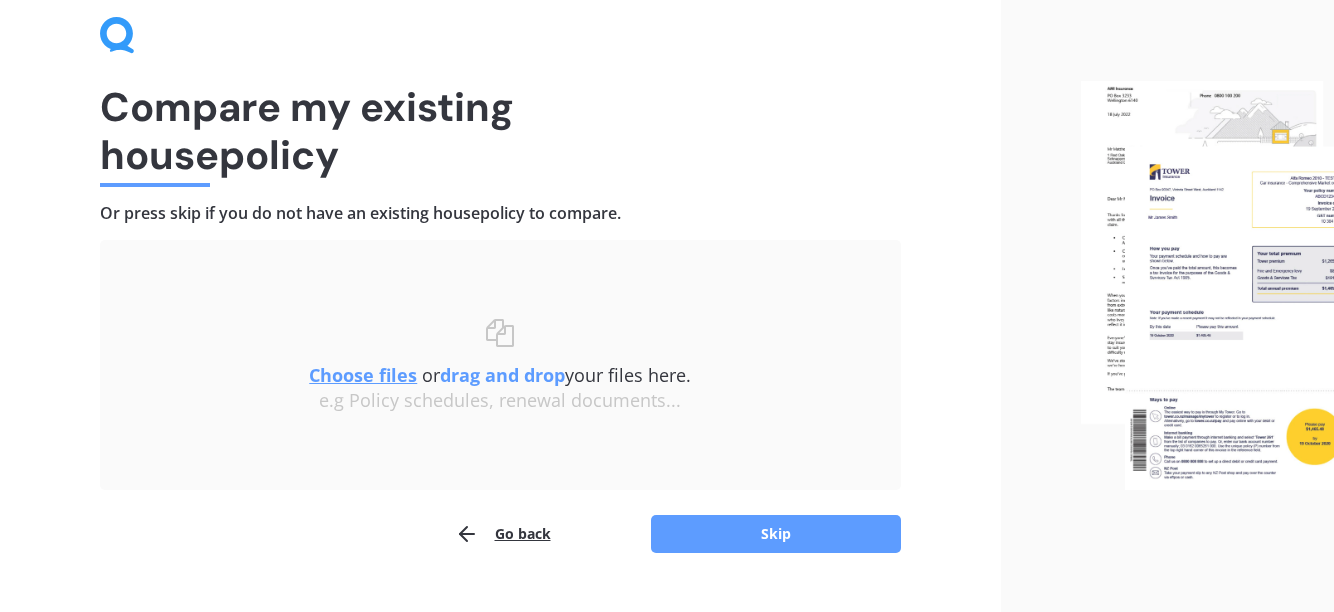 scroll, scrollTop: 125, scrollLeft: 0, axis: vertical 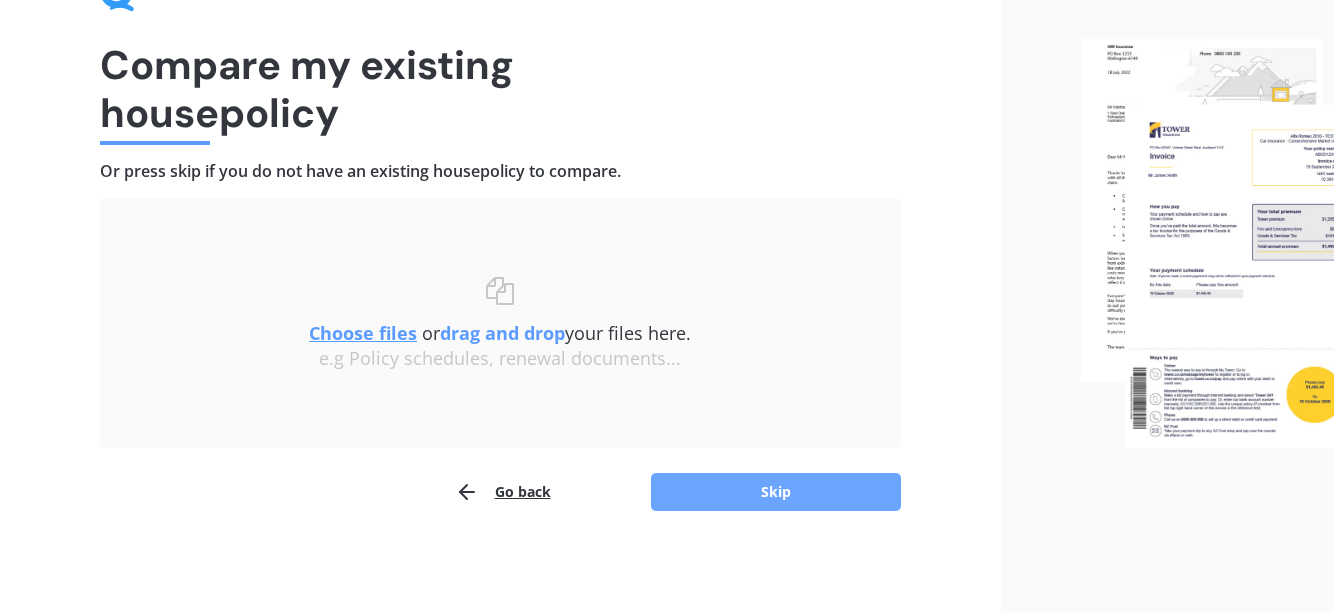 click on "Skip" at bounding box center [776, 492] 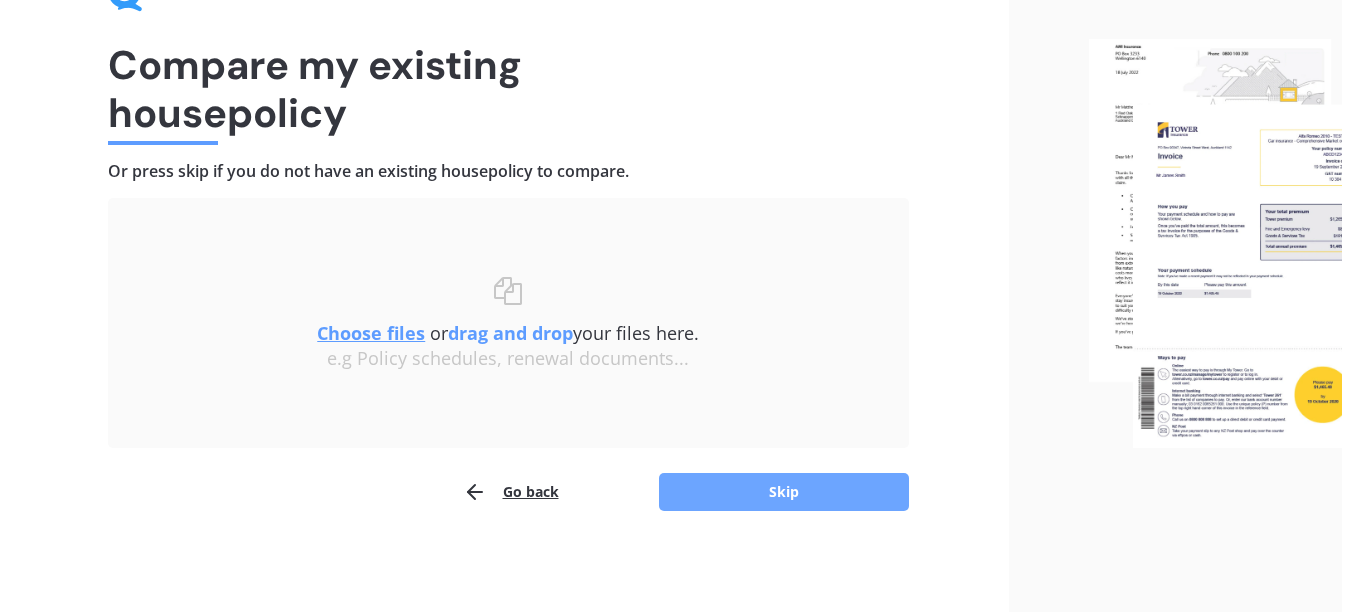 scroll, scrollTop: 0, scrollLeft: 0, axis: both 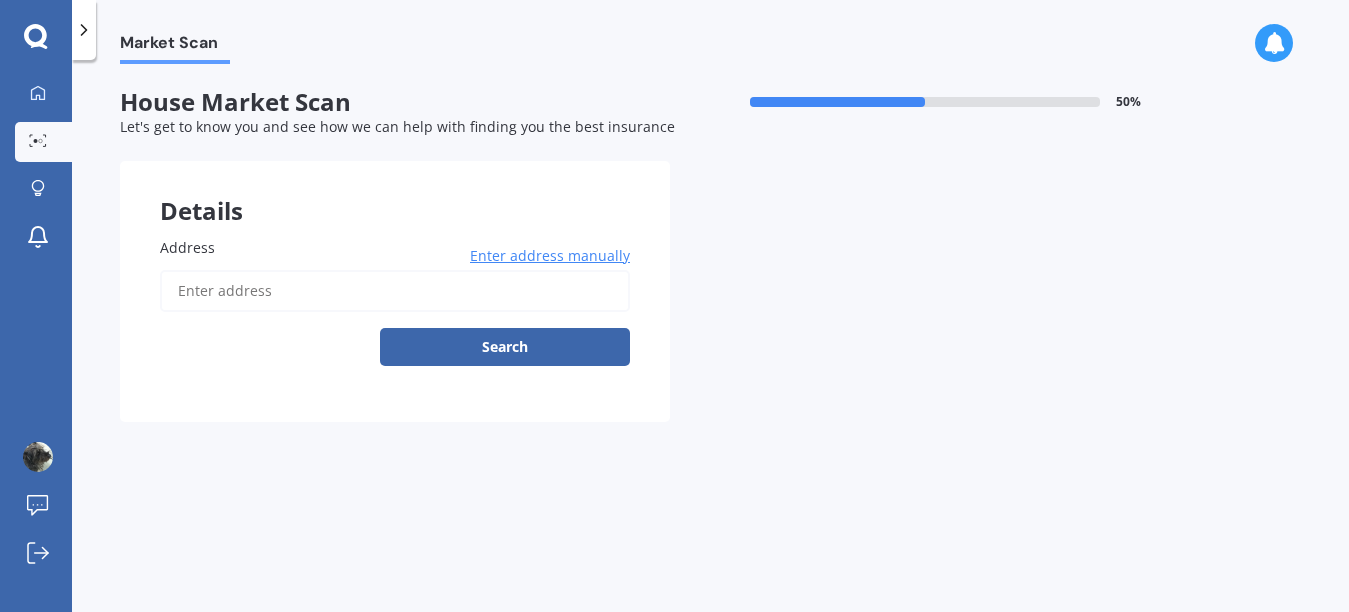 click on "Address" at bounding box center (395, 291) 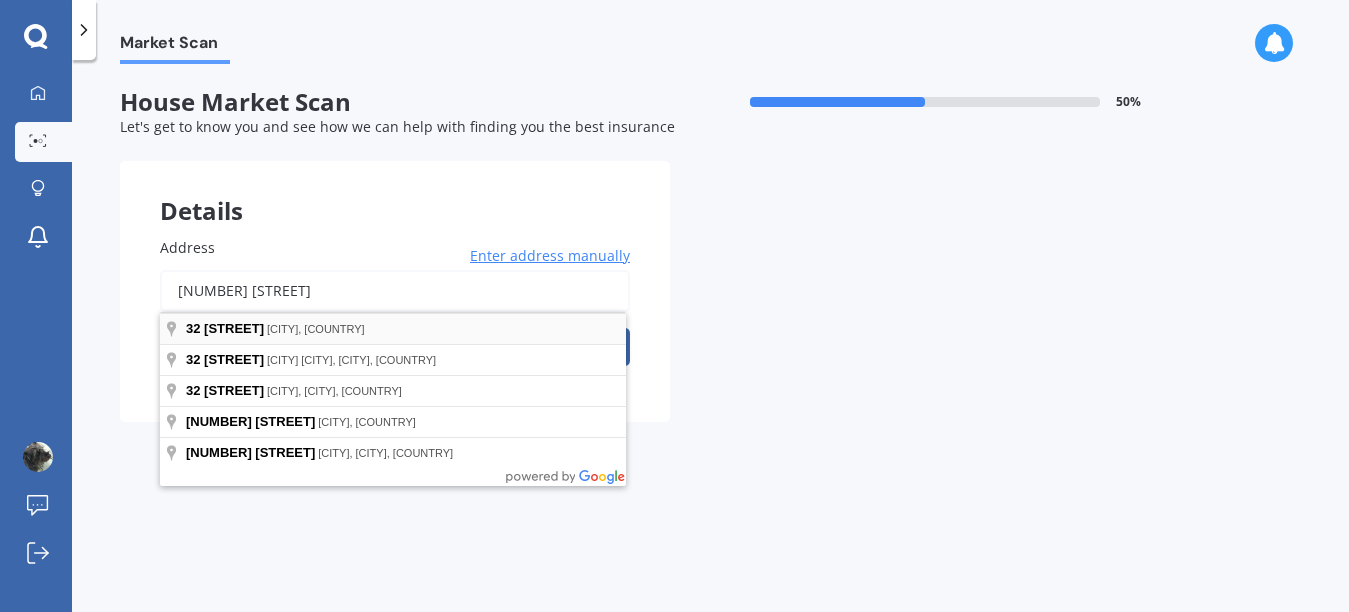 type on "[NUMBER] [STREET]" 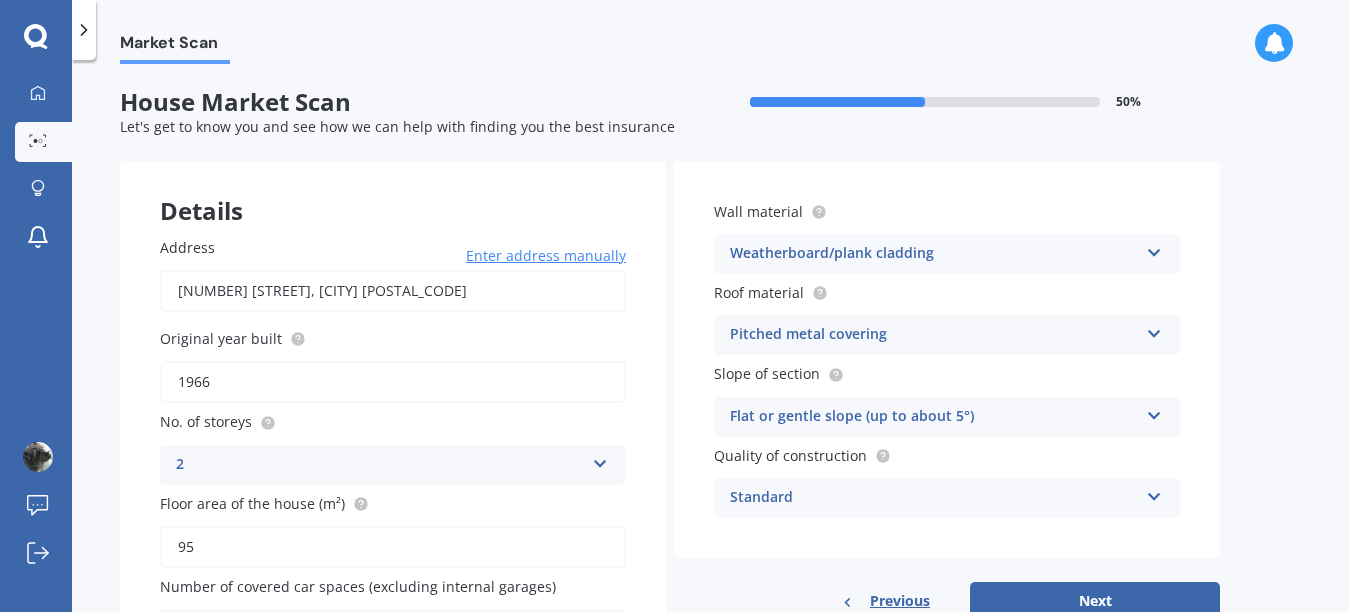 scroll, scrollTop: 129, scrollLeft: 0, axis: vertical 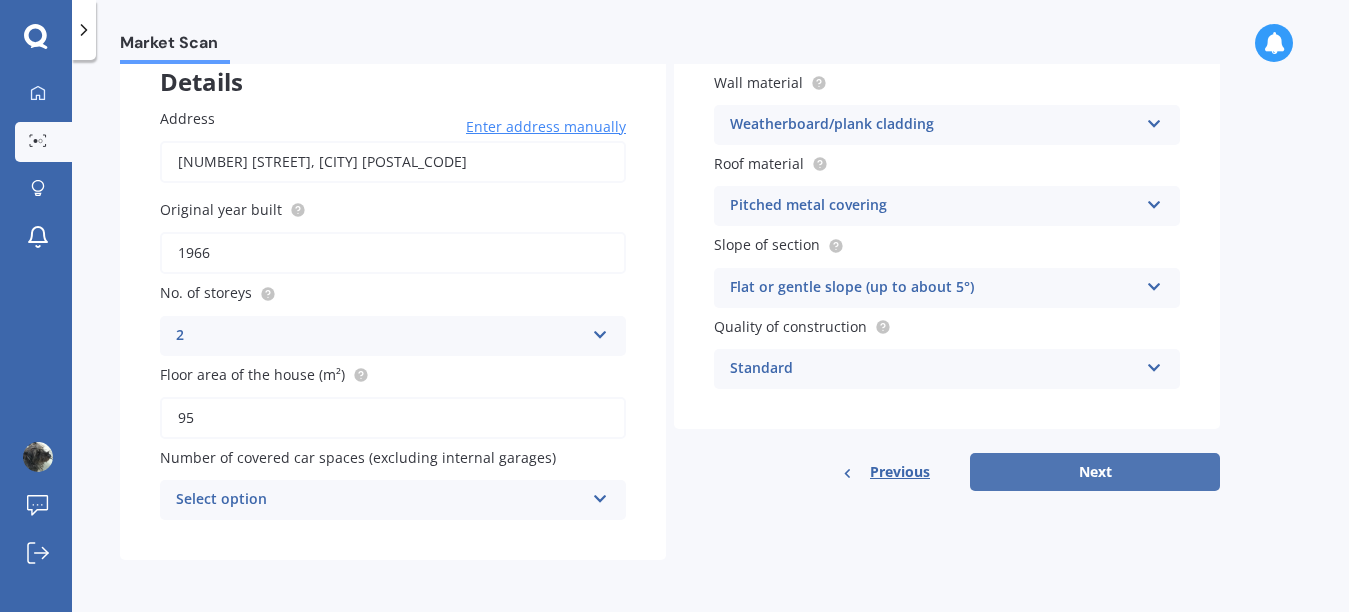 click on "Next" at bounding box center [1095, 472] 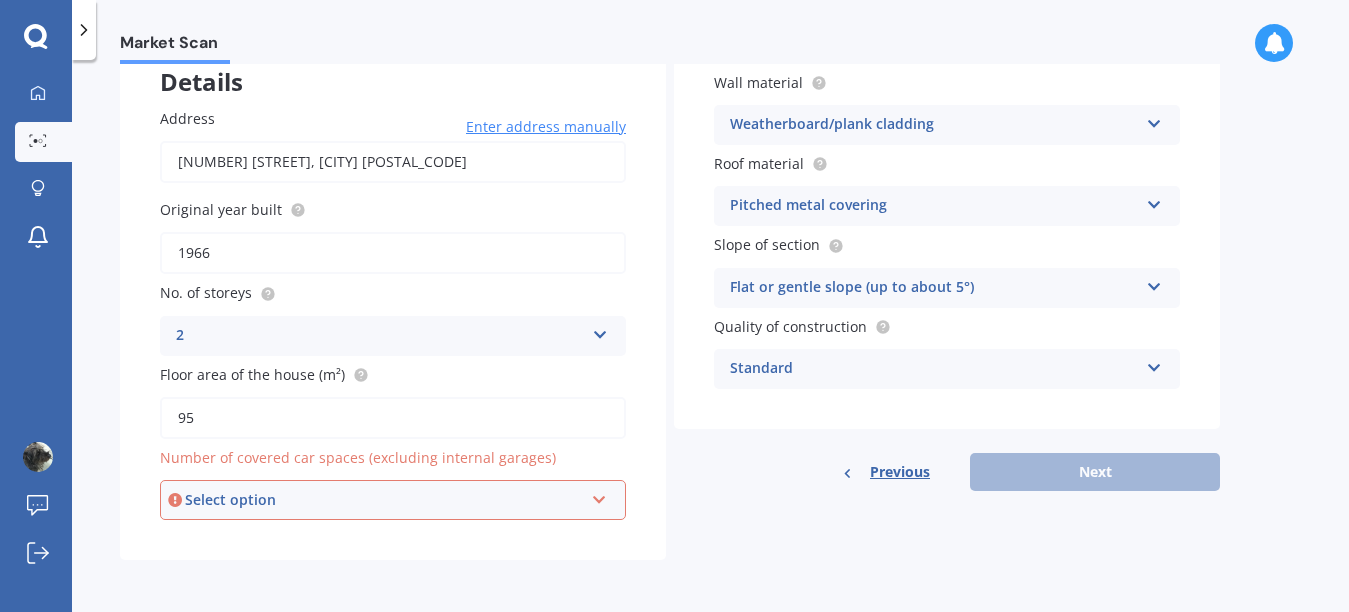 click on "Select option" at bounding box center (384, 500) 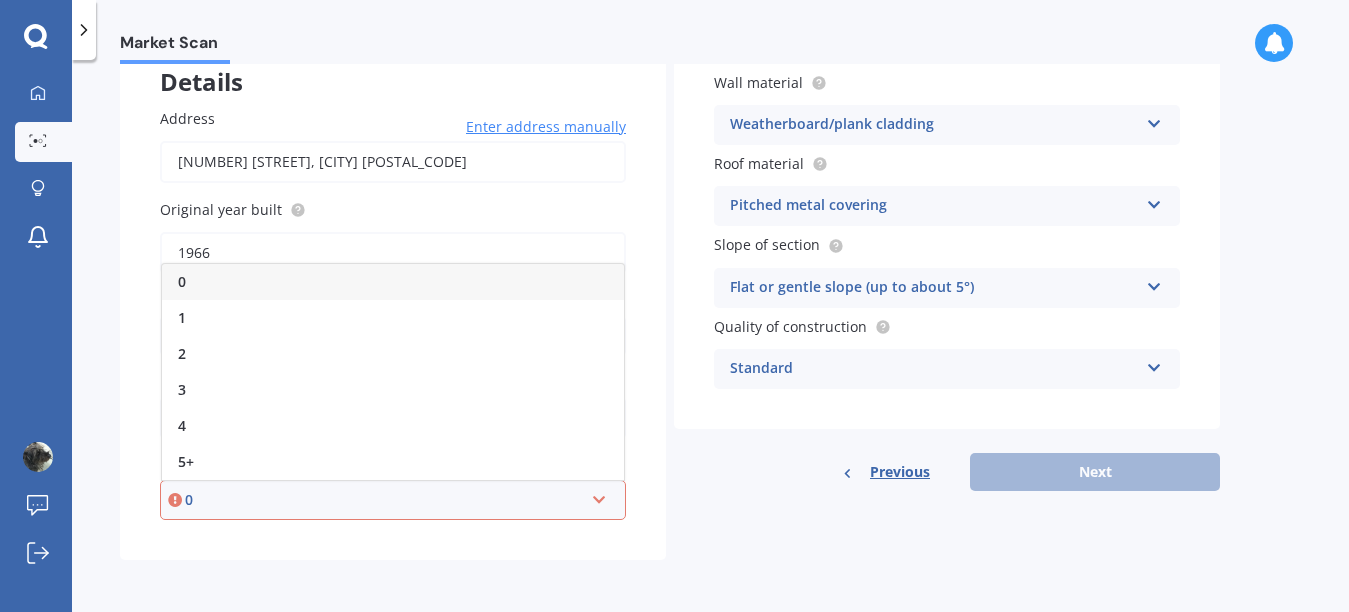 click on "Address [NUMBER] [STREET], [CITY] [POSTAL_CODE] Enter address manually Search Original year built 1966 No. of storeys 2 1 2 3 4 5+ Floor area of the house (m²) 95 Number of covered car spaces (excluding internal garages) 0 0 1 2 3 4 5+" at bounding box center (393, 314) 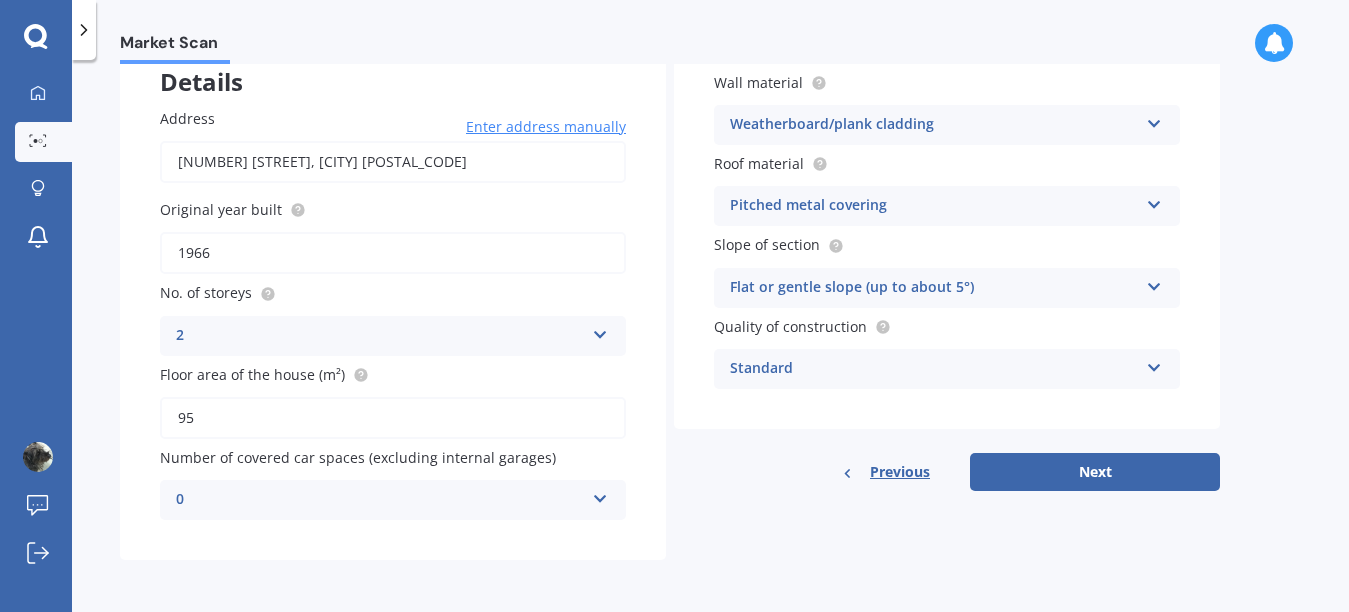 click at bounding box center [600, 495] 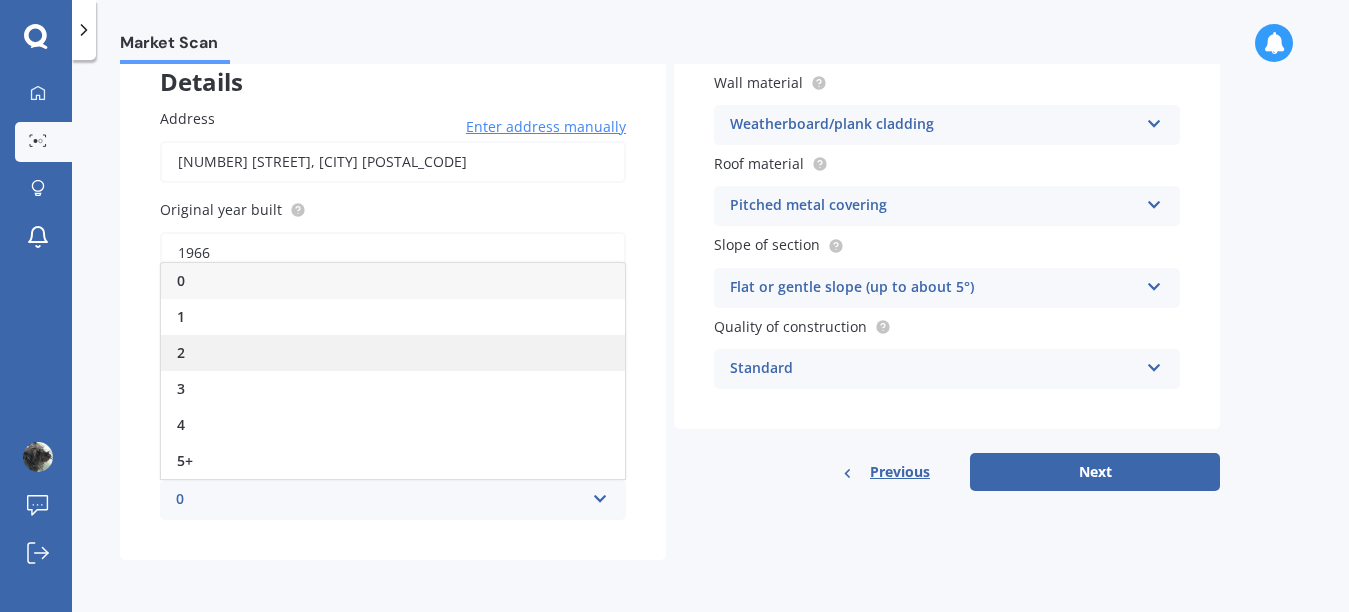 click on "2" at bounding box center (181, 280) 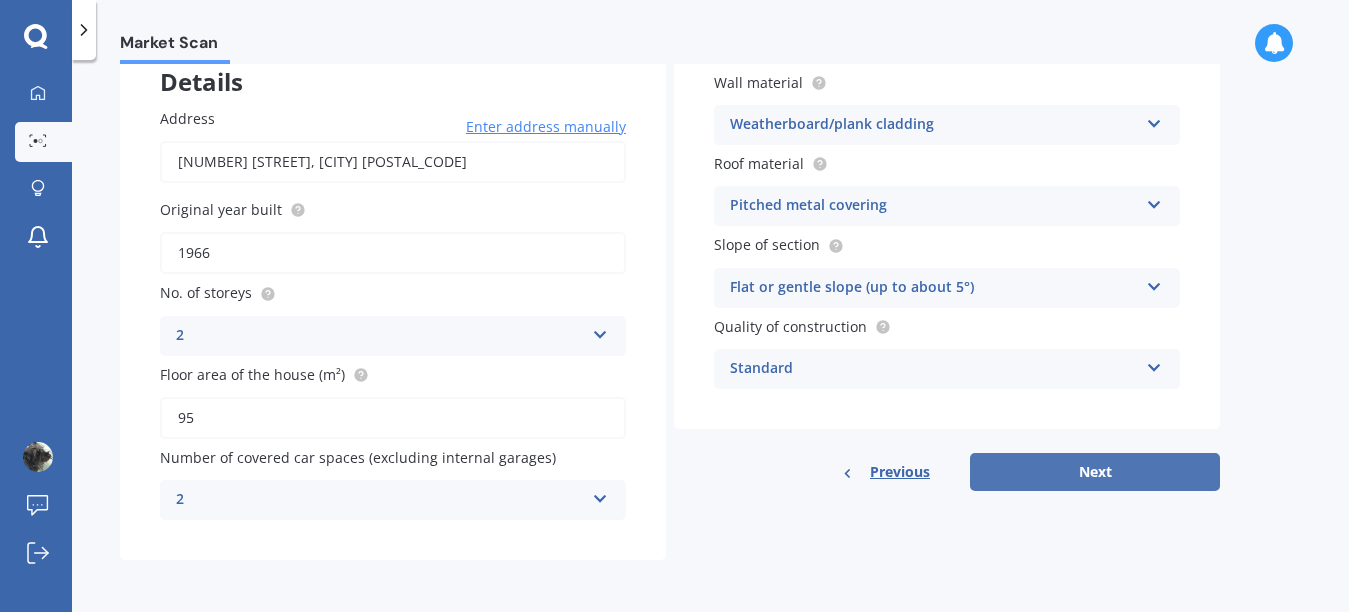 click on "Next" at bounding box center (1095, 472) 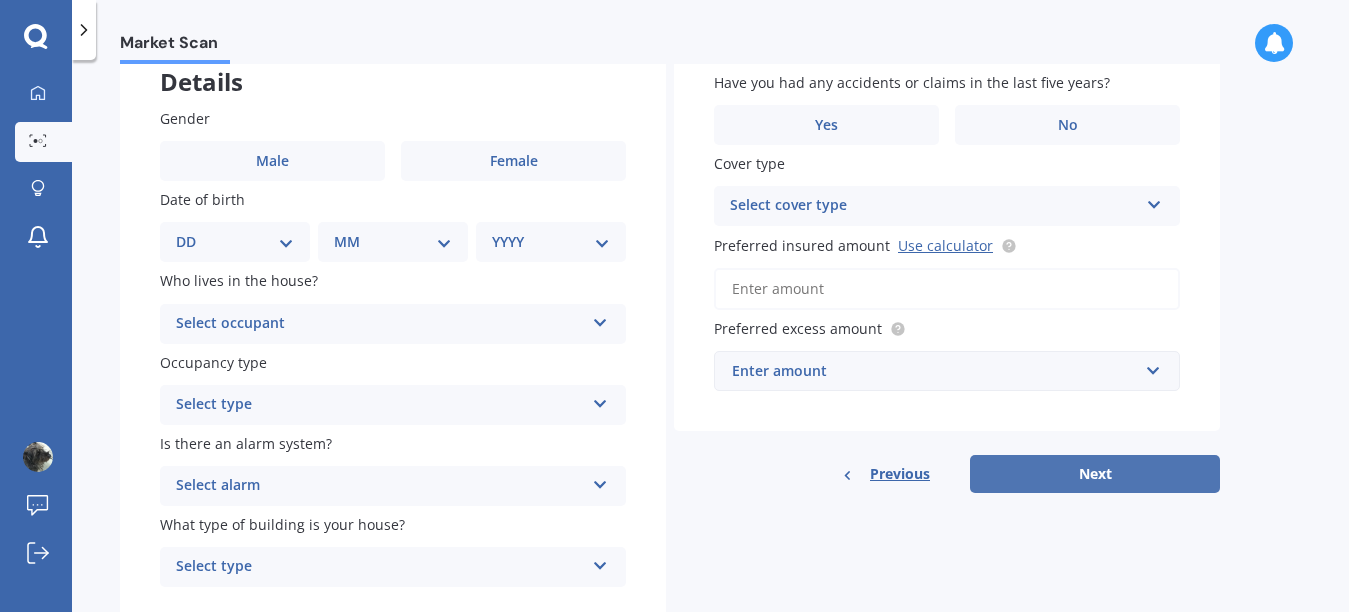 scroll, scrollTop: 0, scrollLeft: 0, axis: both 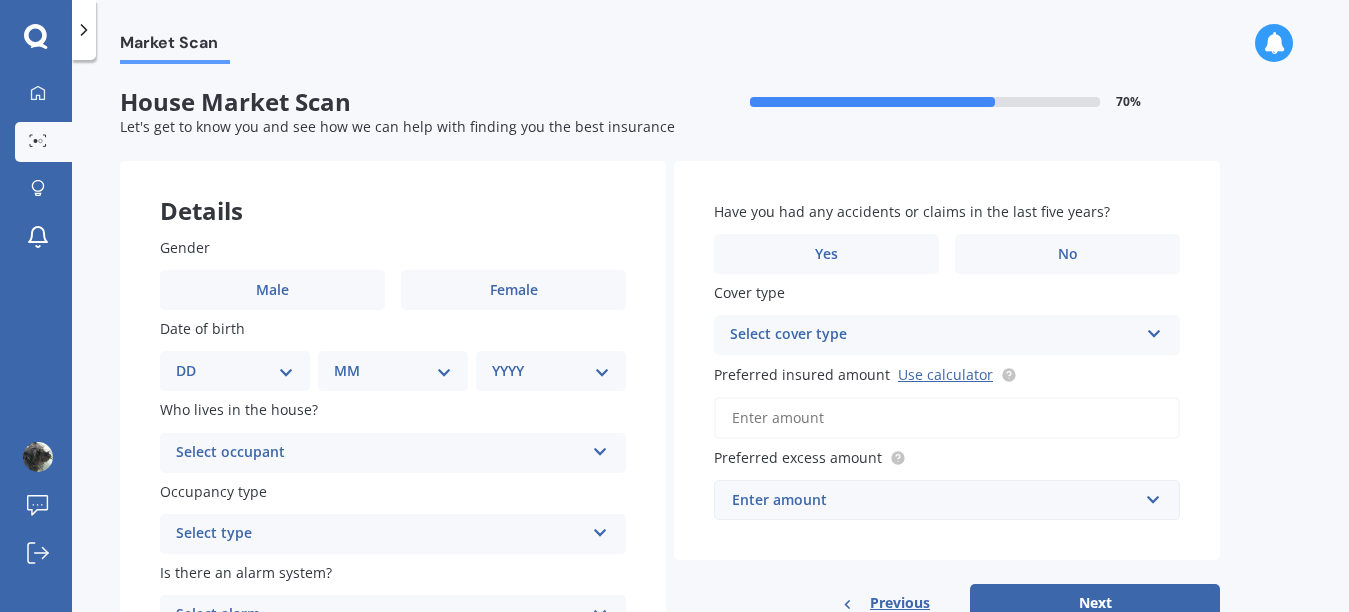 click at bounding box center [600, 448] 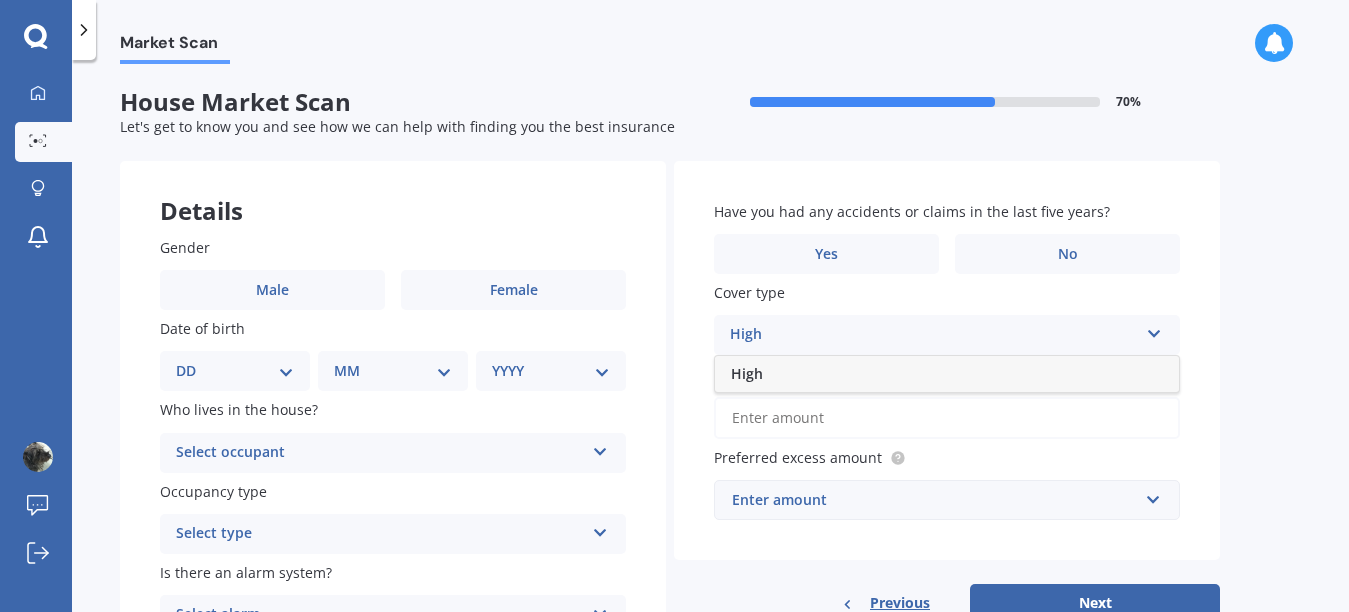 click on "Market Scan House Market Scan 70 % Let's get to know you and see how we can help with finding you the best insurance Details Gender Male Female Date of birth DD 01 02 03 04 05 06 07 08 09 10 11 12 13 14 15 16 17 18 19 20 21 22 23 24 25 26 27 28 29 30 31 MM 01 02 03 04 05 06 07 08 09 10 11 12 YYYY 2009 2008 2007 2006 2005 2004 2003 2002 2001 2000 1999 1998 1997 1996 1995 1994 1993 1992 1991 1990 1989 1988 1987 1986 1985 1984 1983 1982 1981 1980 1979 1978 1977 1976 1975 1974 1973 1972 1971 1970 1969 1968 1967 1966 1965 1964 1963 1962 1961 1960 1959 1958 1957 1956 1955 1954 1953 1952 1951 1950 1949 1948 1947 1946 1945 1944 1943 1942 1941 1940 1939 1938 1937 1936 1935 1934 1933 1932 1931 1930 1929 1928 1927 1926 1925 1924 1923 1922 1921 1920 1919 1918 1917 1916 1915 1914 1913 1912 1911 1910 Who lives in the house? Select occupant Owner Owner + Boarder Occupancy type Select type Permanent Holiday (without tenancy) Is there an alarm system? Select alarm Yes, monitored Yes, not monitored No Select type Freestanding" at bounding box center (710, 340) 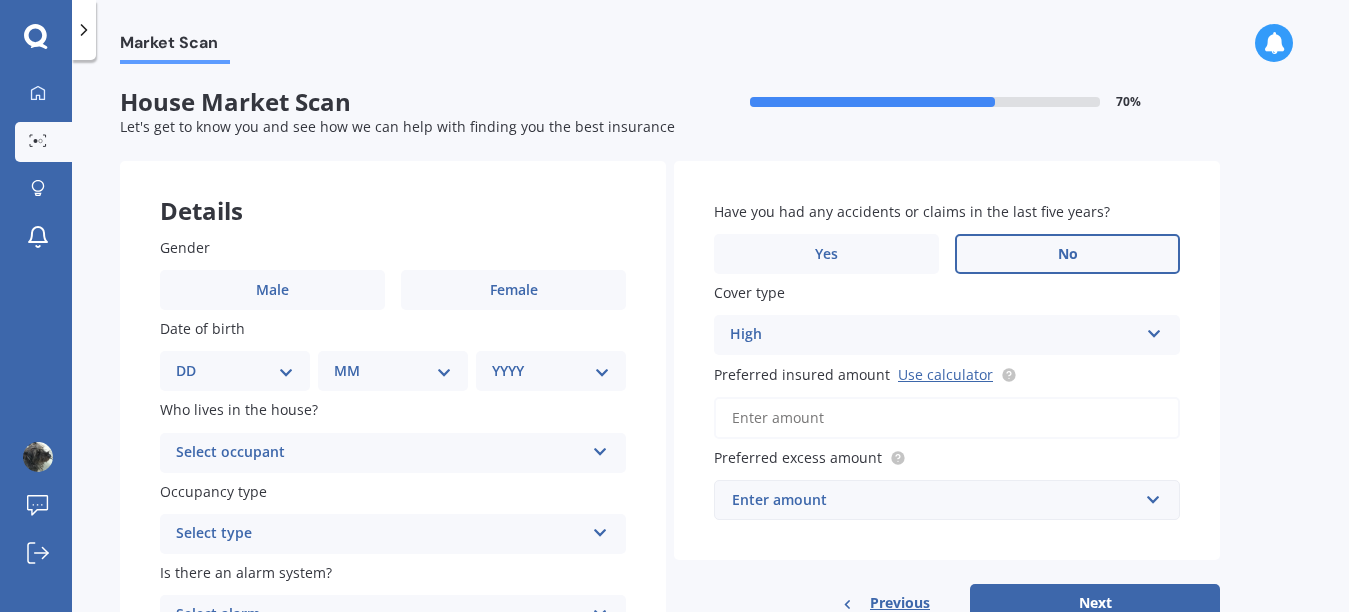 click on "No" at bounding box center (272, 290) 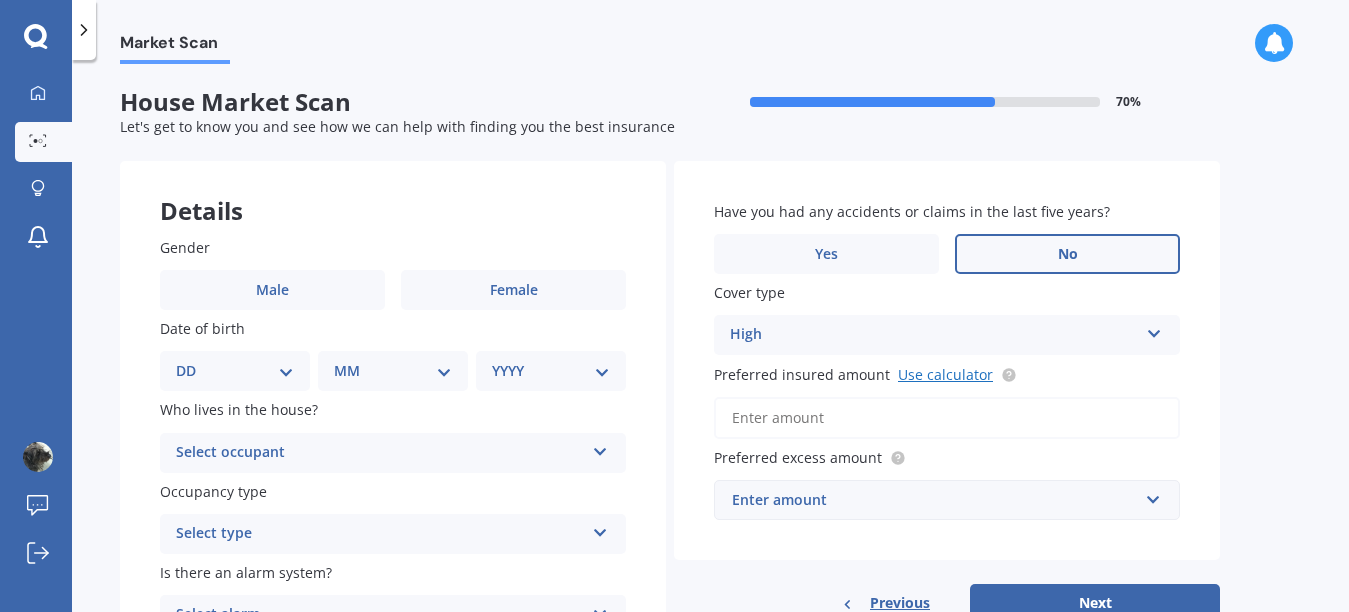 click on "Use calculator" at bounding box center (945, 374) 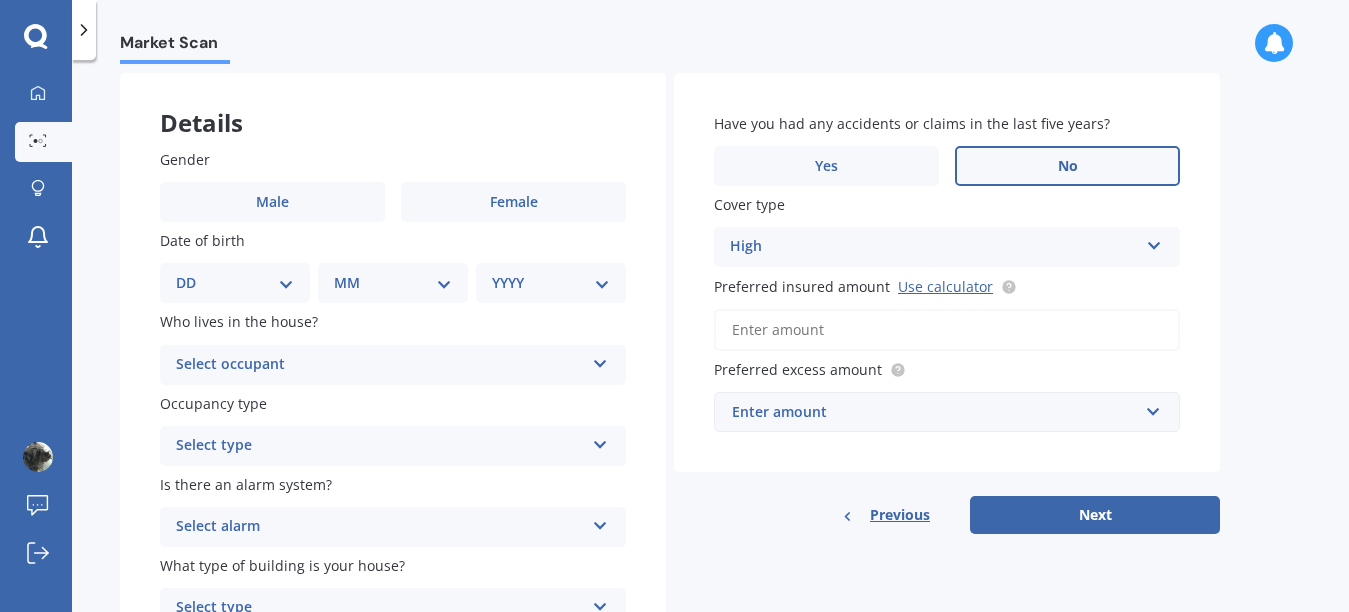 scroll, scrollTop: 196, scrollLeft: 0, axis: vertical 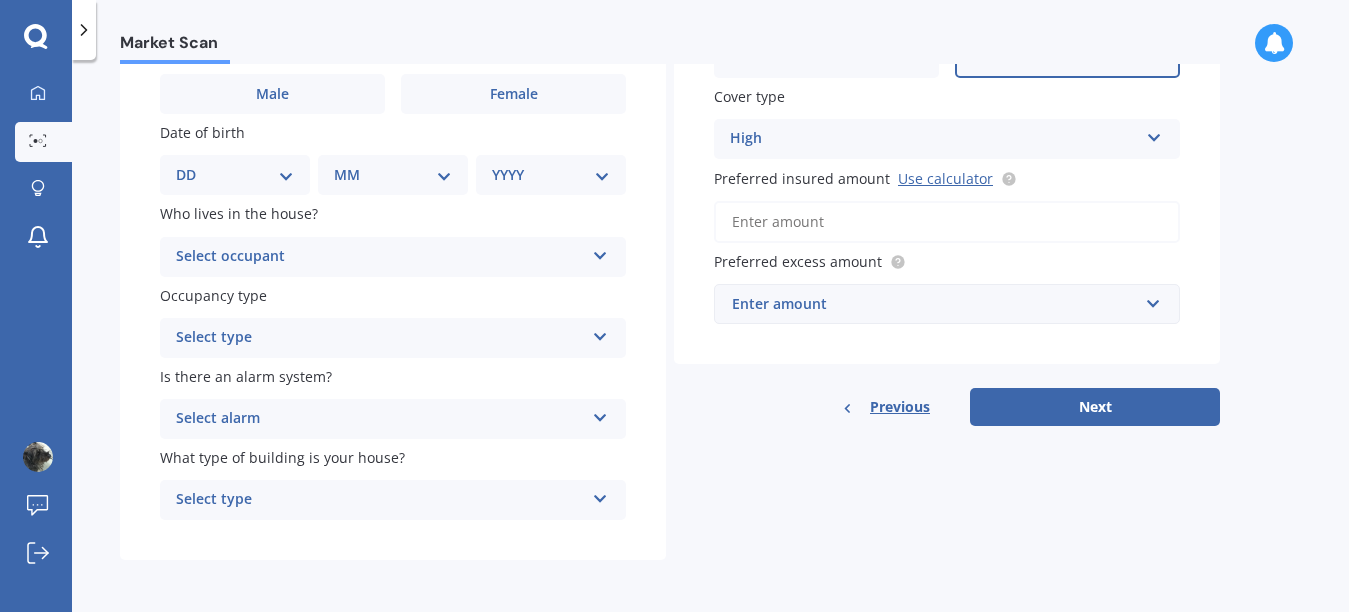 click on "Preferred insured amount Use calculator" at bounding box center [947, 222] 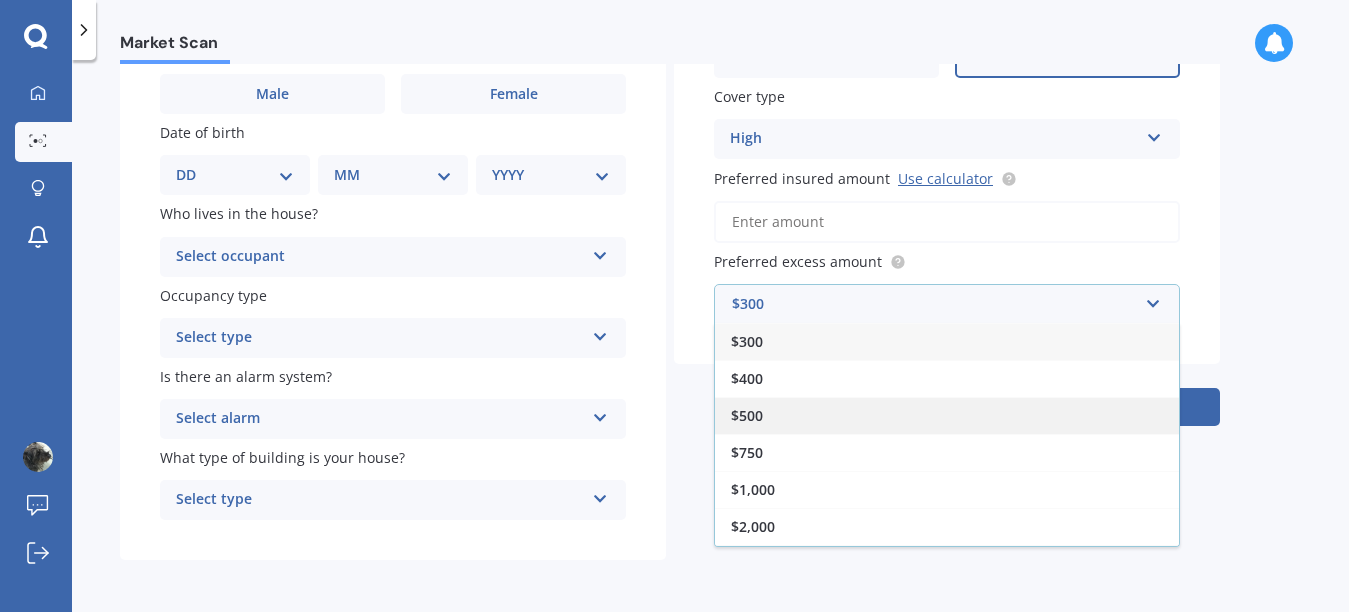 click on "$500" at bounding box center [747, 341] 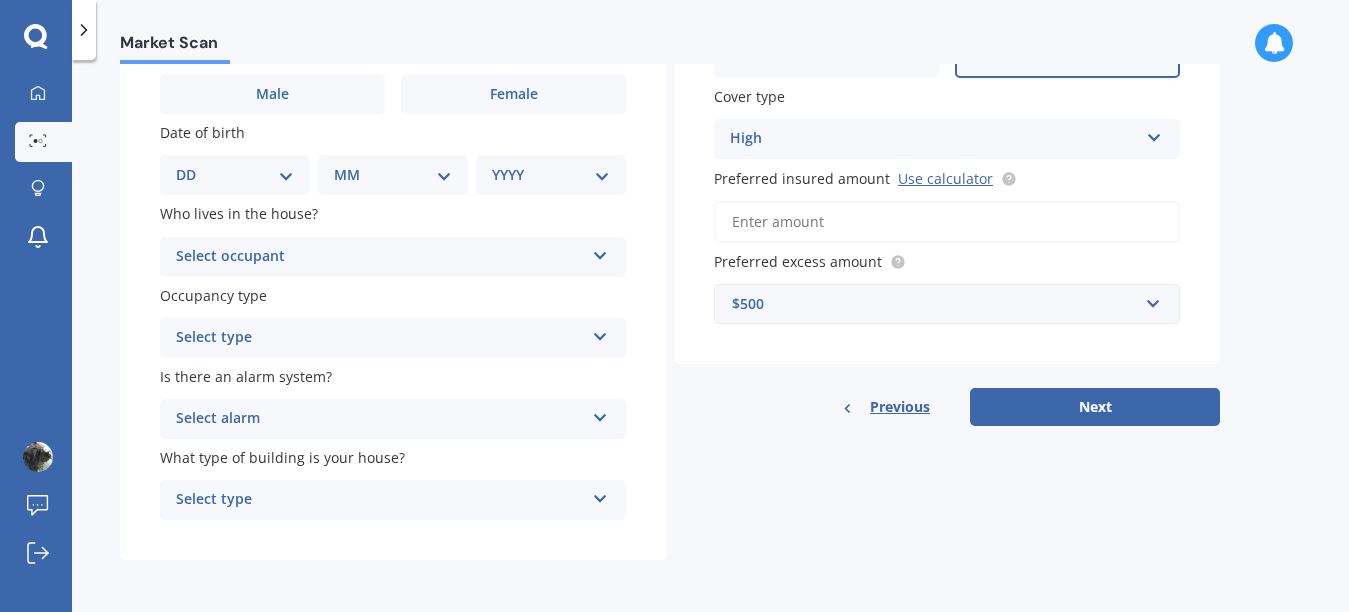click on "Next" at bounding box center [1095, 407] 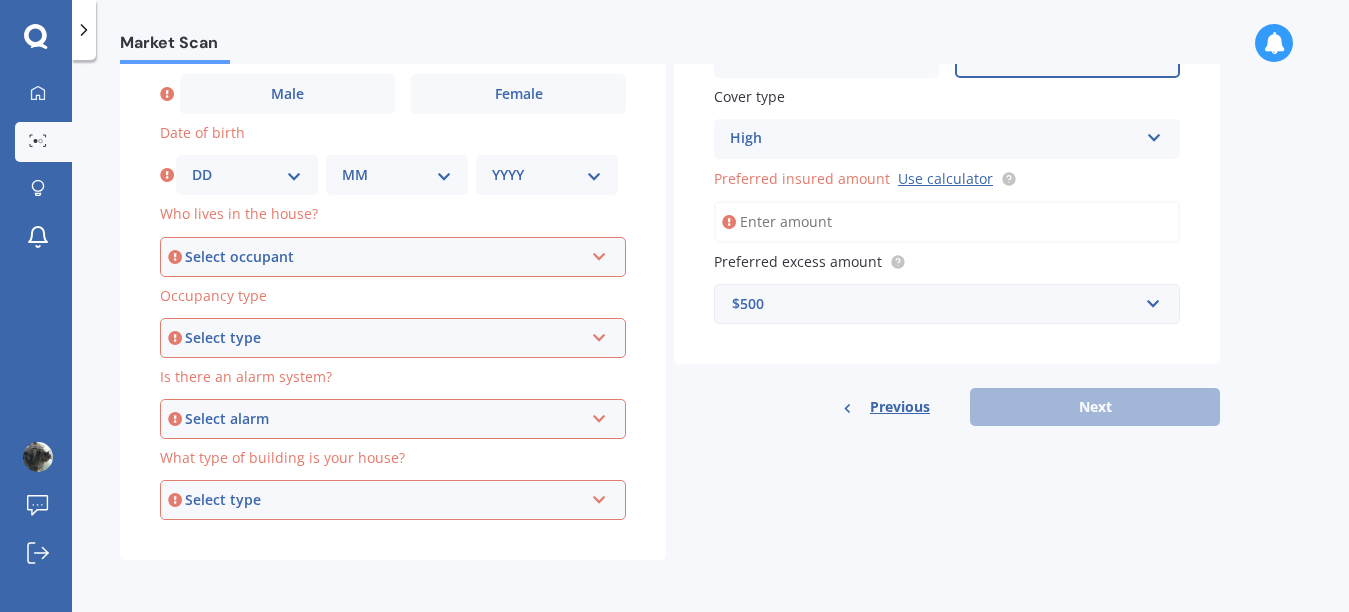 scroll, scrollTop: 173, scrollLeft: 0, axis: vertical 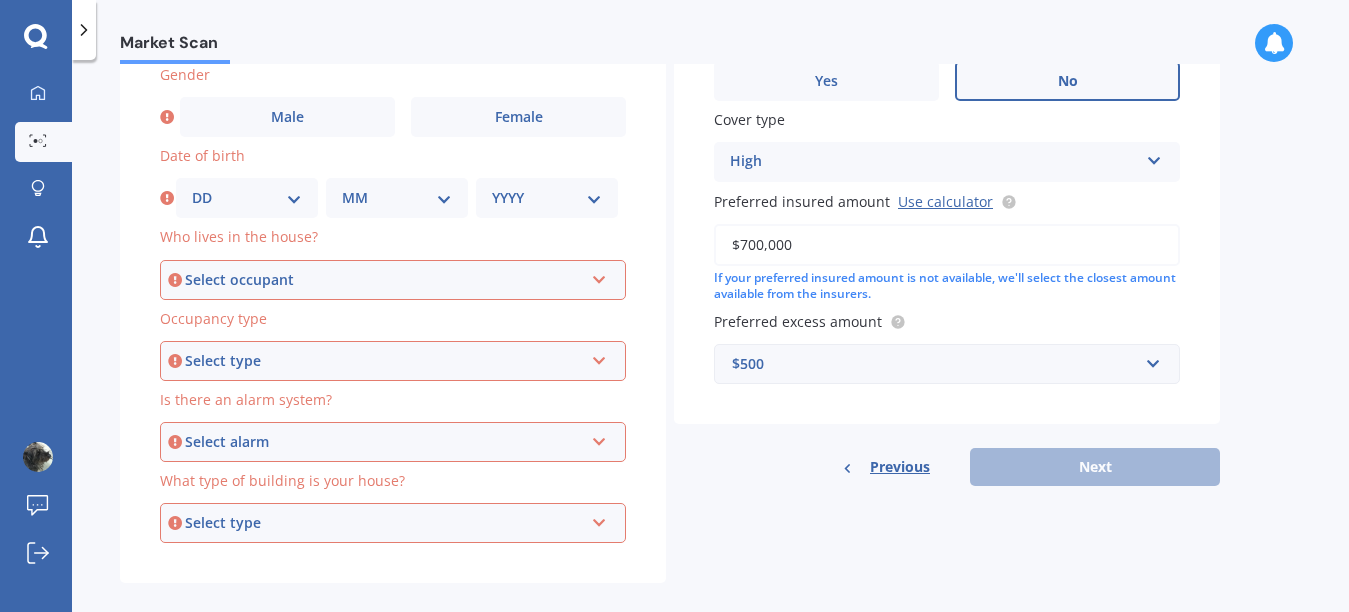 type on "$700,000" 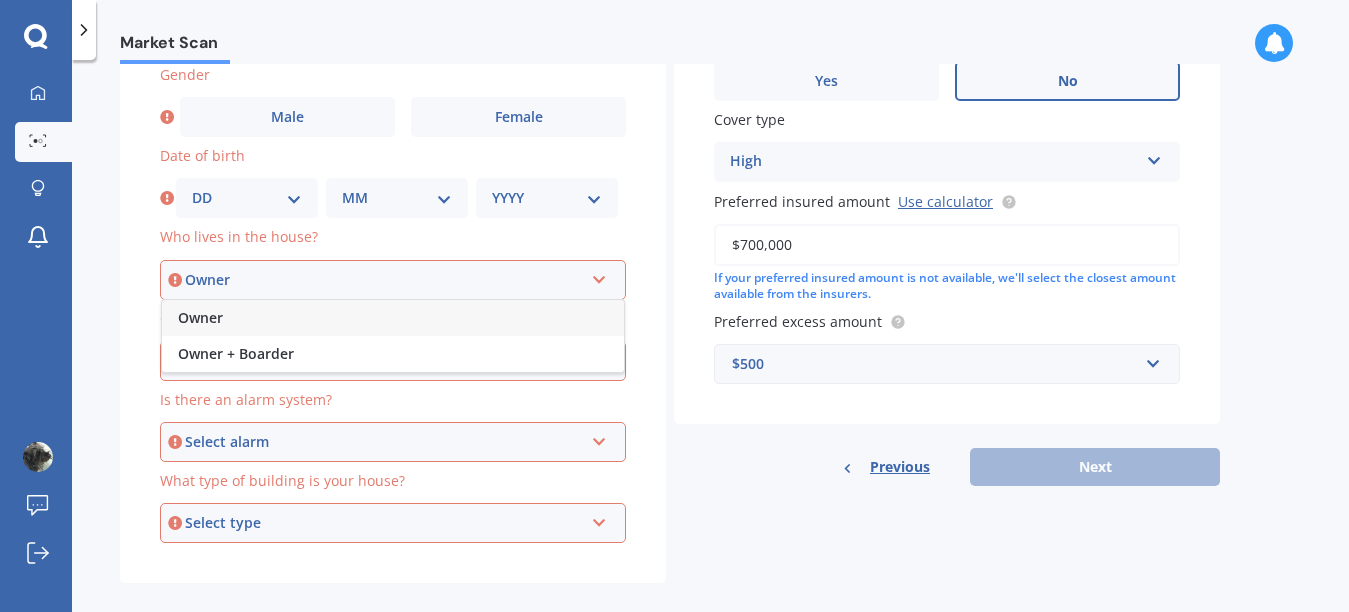 click on "Owner" at bounding box center [393, 318] 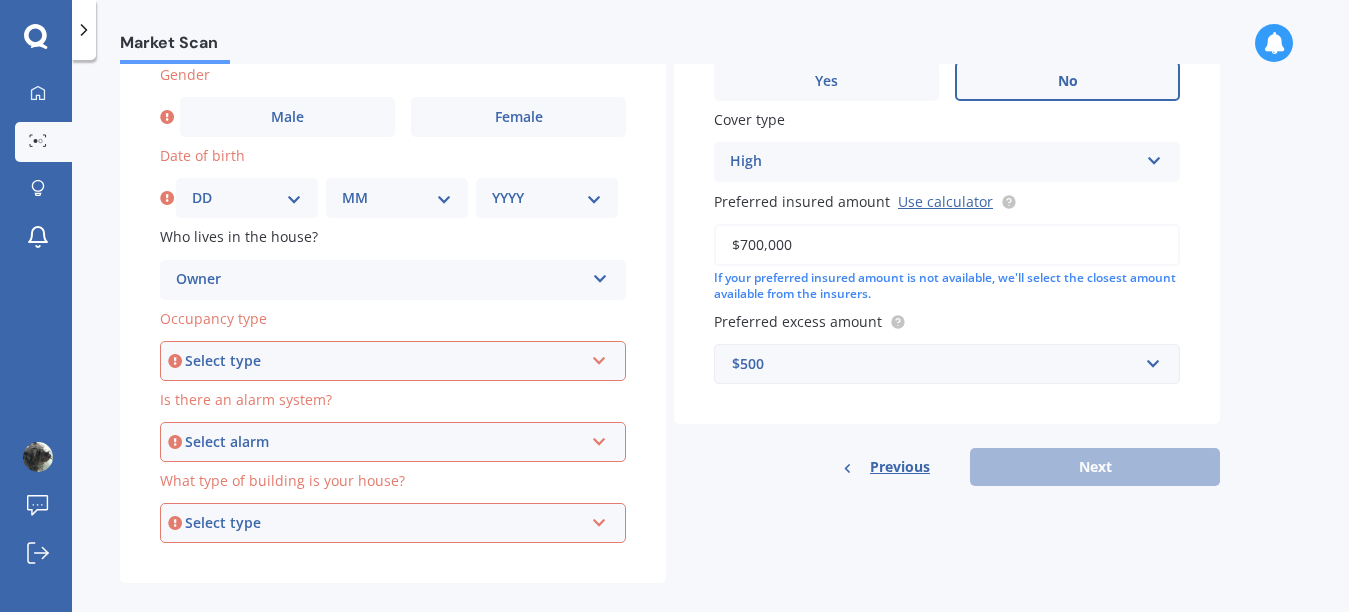click at bounding box center [599, 357] 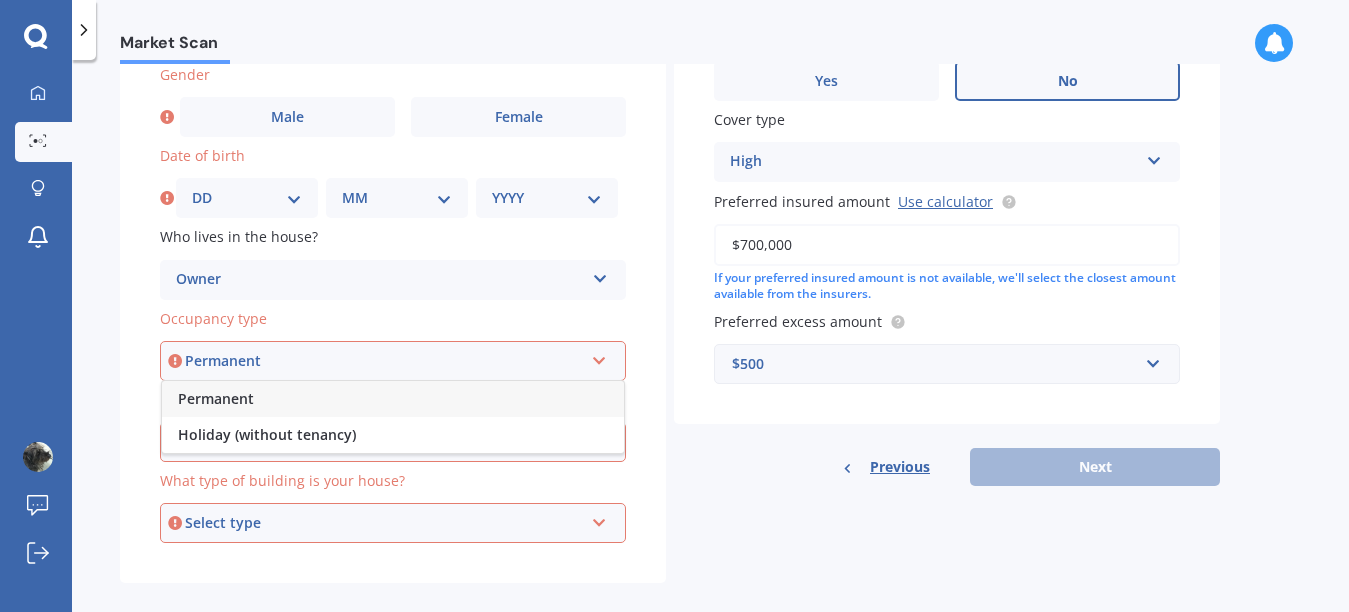 click on "Permanent" at bounding box center (216, 398) 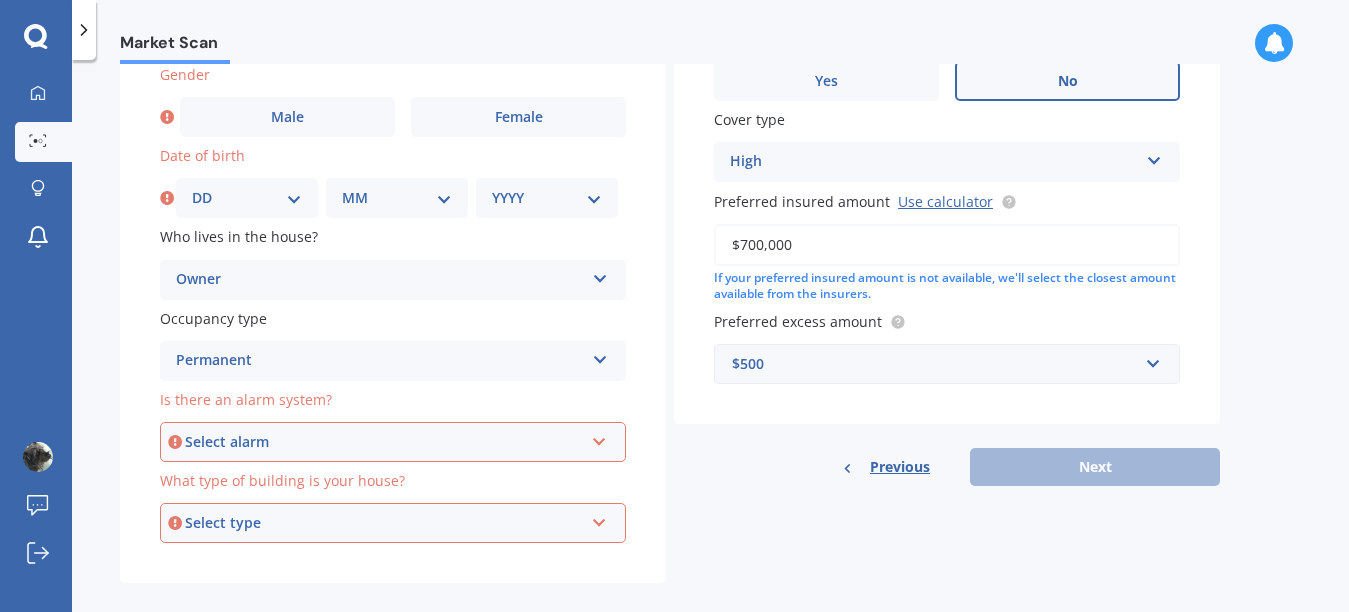 click at bounding box center (599, 438) 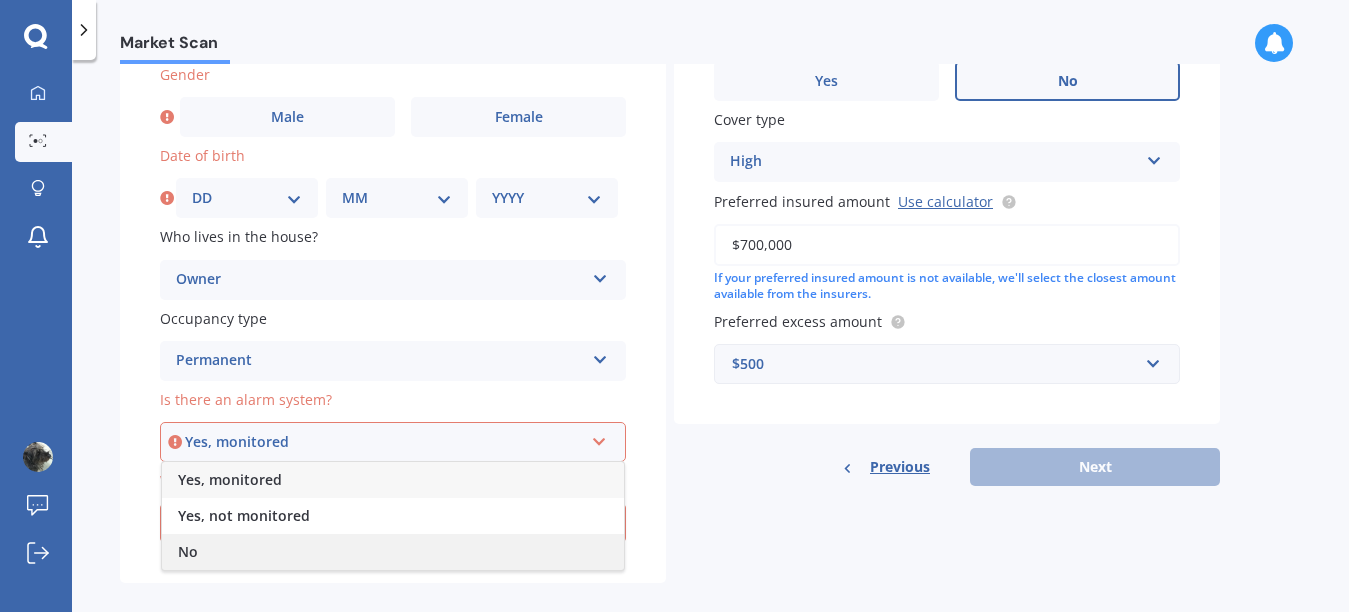 click on "No" at bounding box center [230, 479] 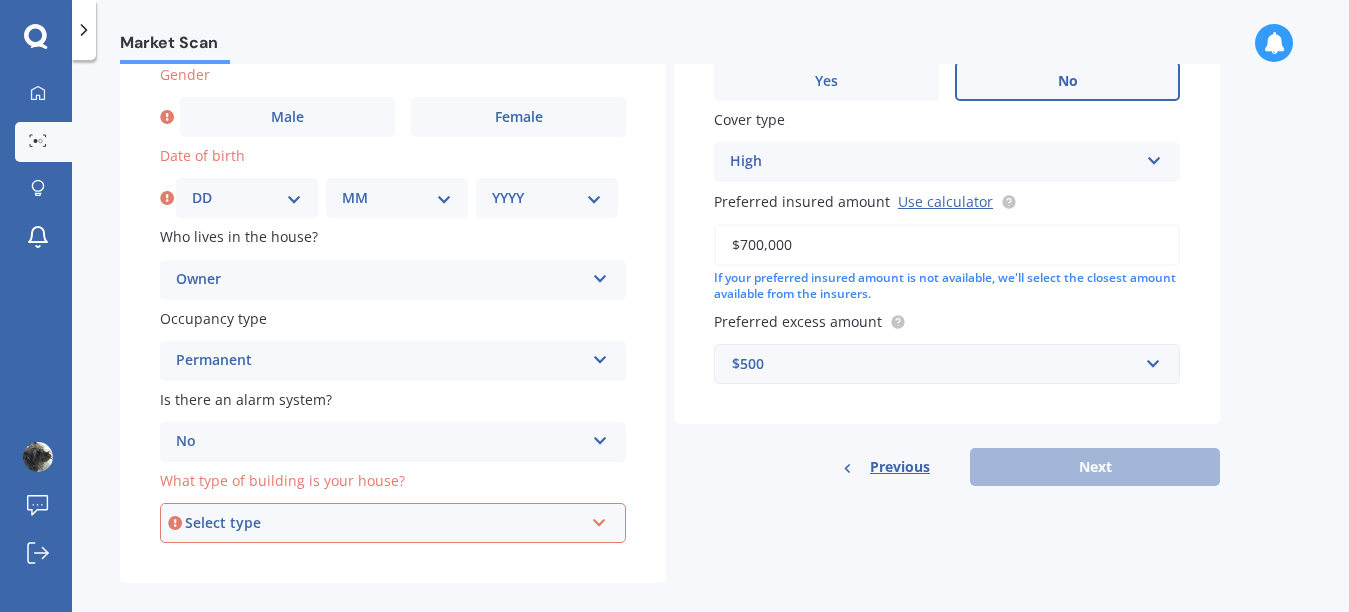 click at bounding box center [599, 519] 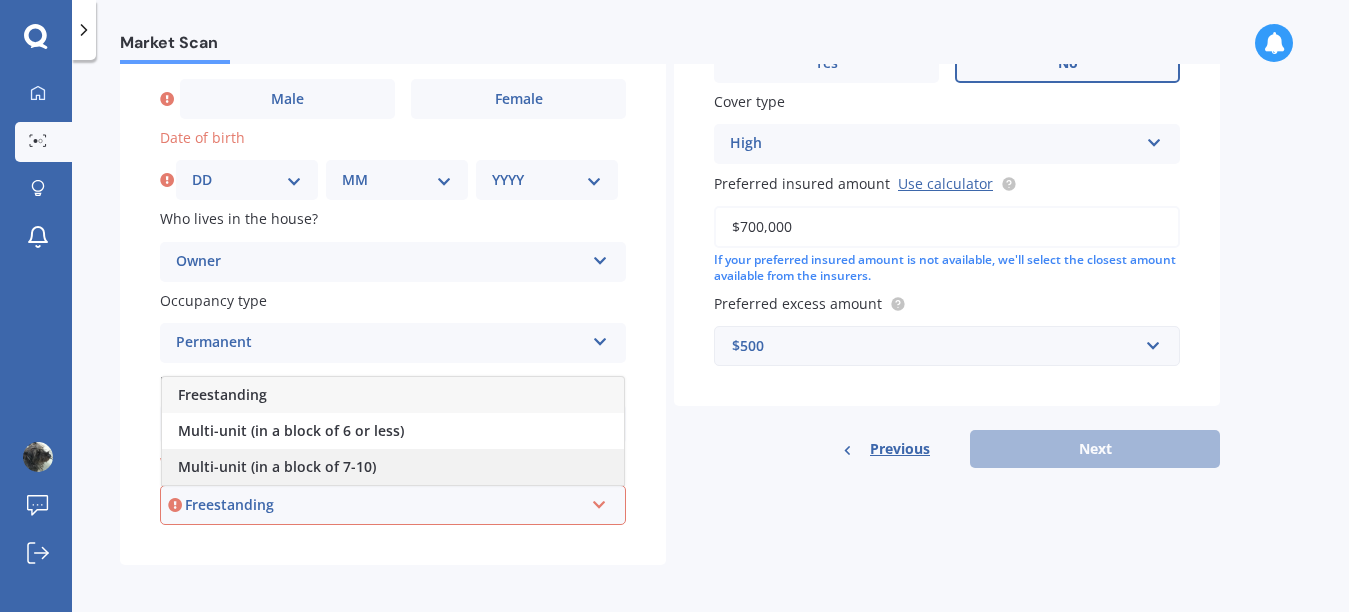scroll, scrollTop: 196, scrollLeft: 0, axis: vertical 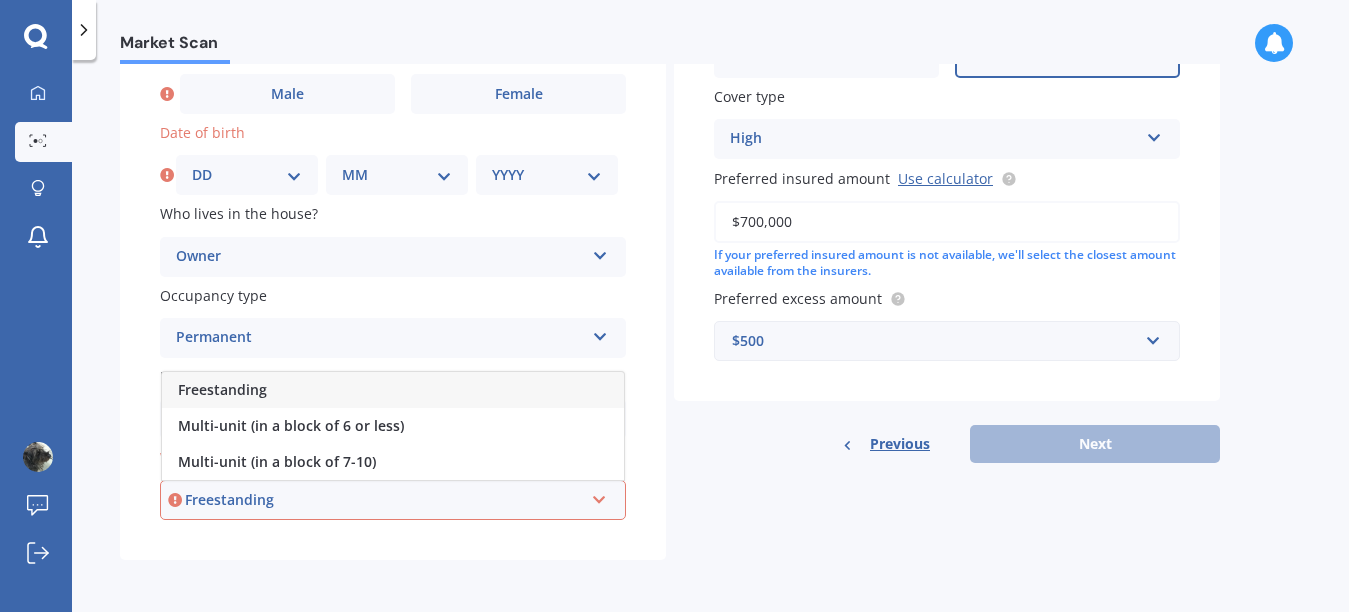 click on "Freestanding" at bounding box center (222, 389) 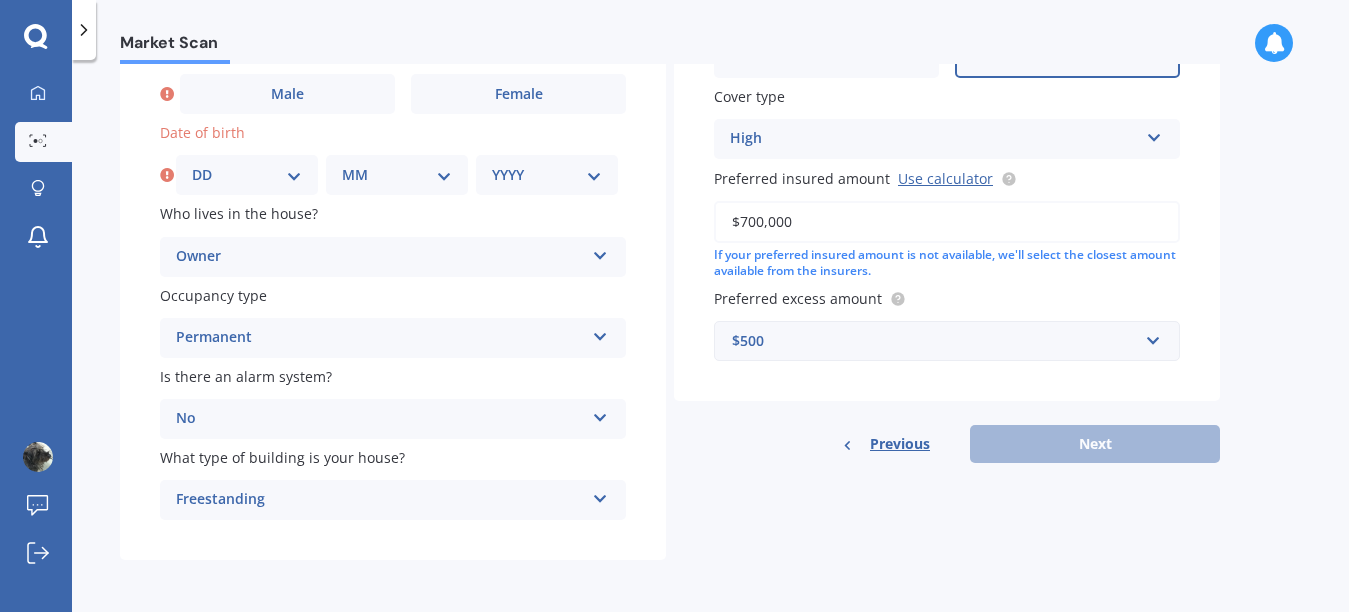 scroll, scrollTop: 0, scrollLeft: 0, axis: both 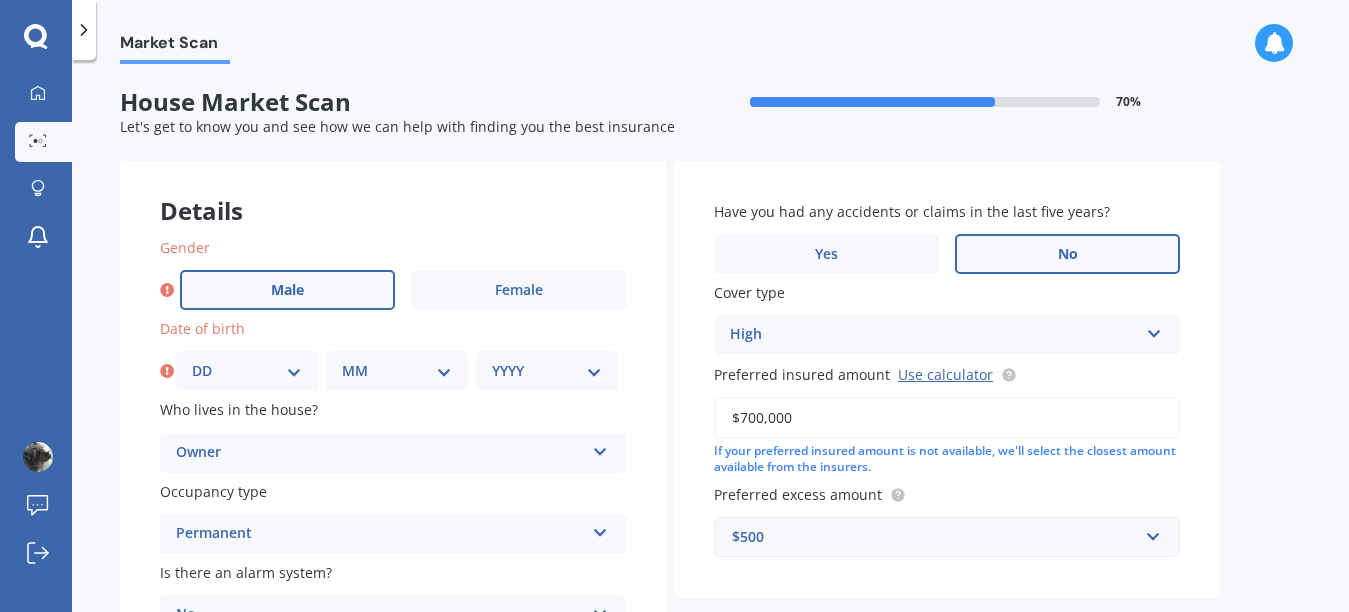 click on "Male" at bounding box center (287, 290) 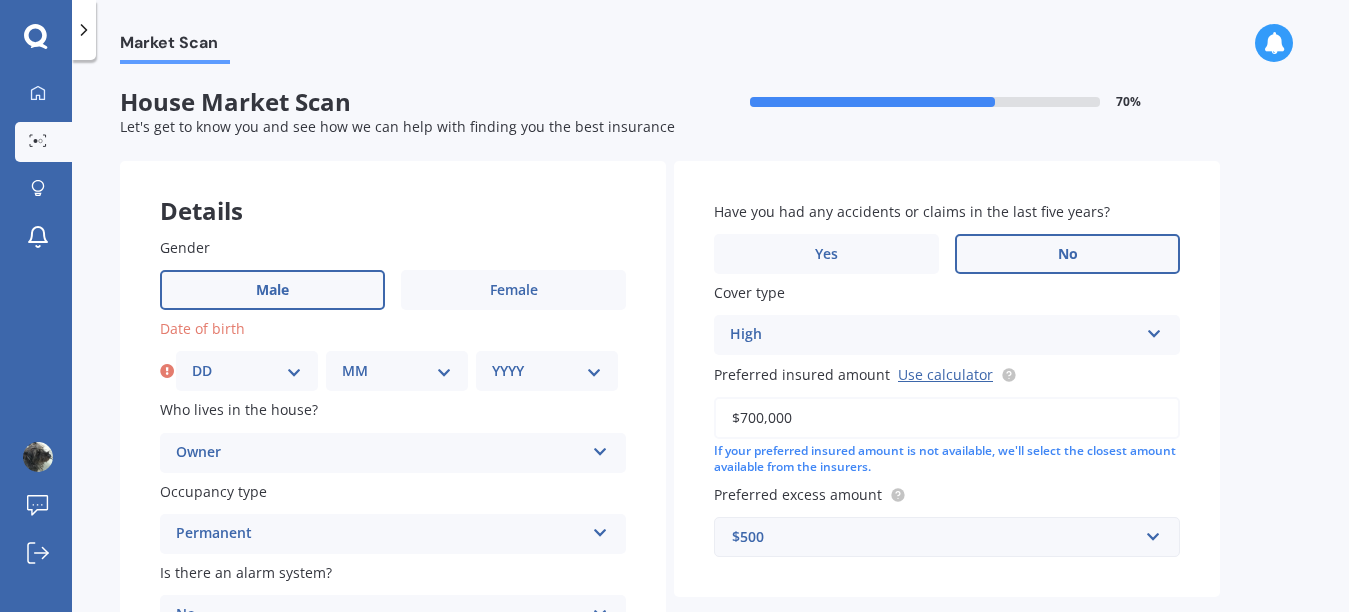 click on "DD 01 02 03 04 05 06 07 08 09 10 11 12 13 14 15 16 17 18 19 20 21 22 23 24 25 26 27 28 29 30 31" at bounding box center [247, 371] 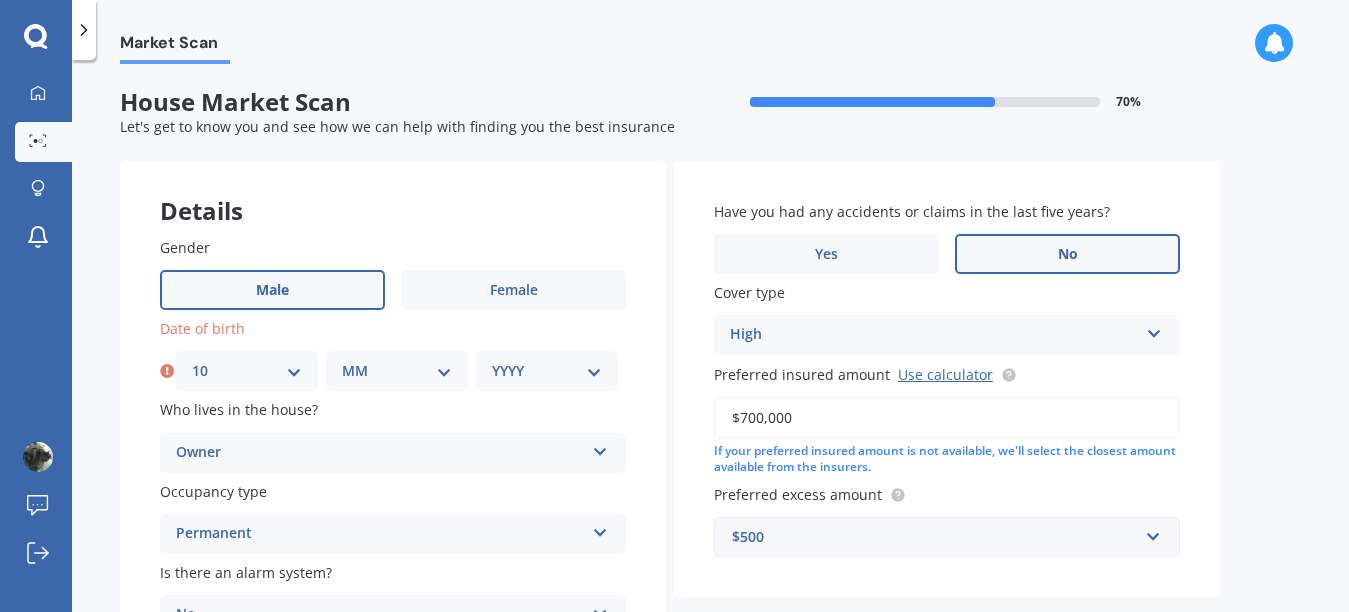 click on "DD 01 02 03 04 05 06 07 08 09 10 11 12 13 14 15 16 17 18 19 20 21 22 23 24 25 26 27 28 29 30 31" at bounding box center (247, 371) 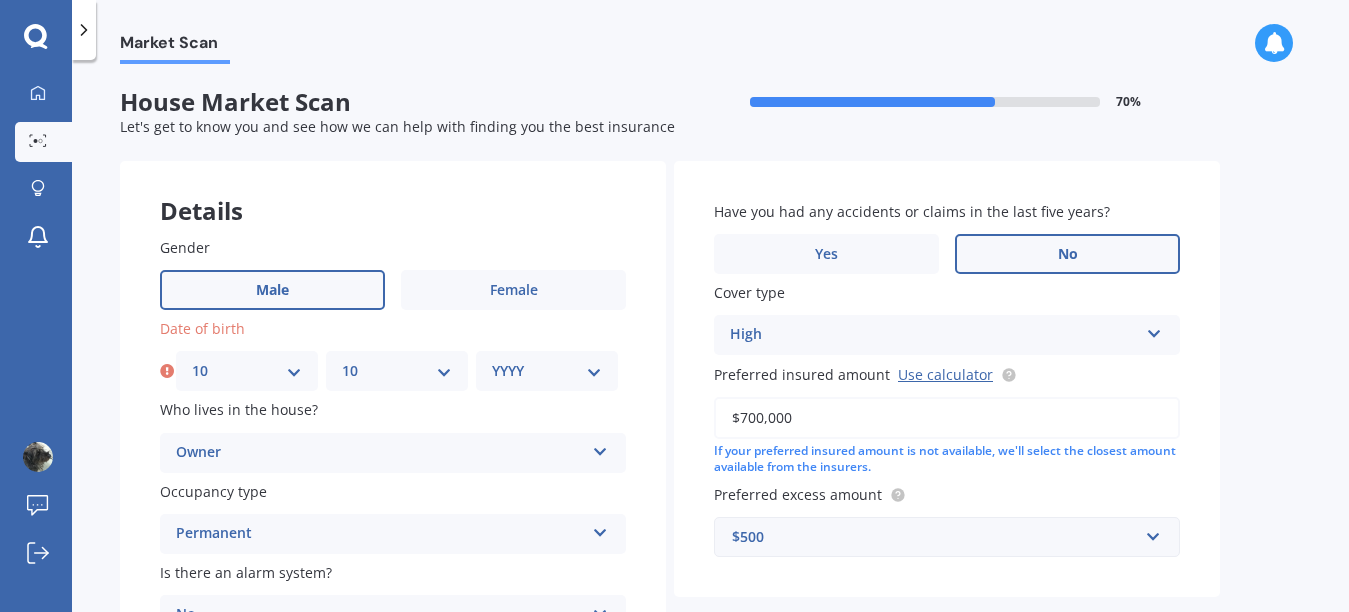 click on "MM 01 02 03 04 05 06 07 08 09 10 11 12" at bounding box center [397, 371] 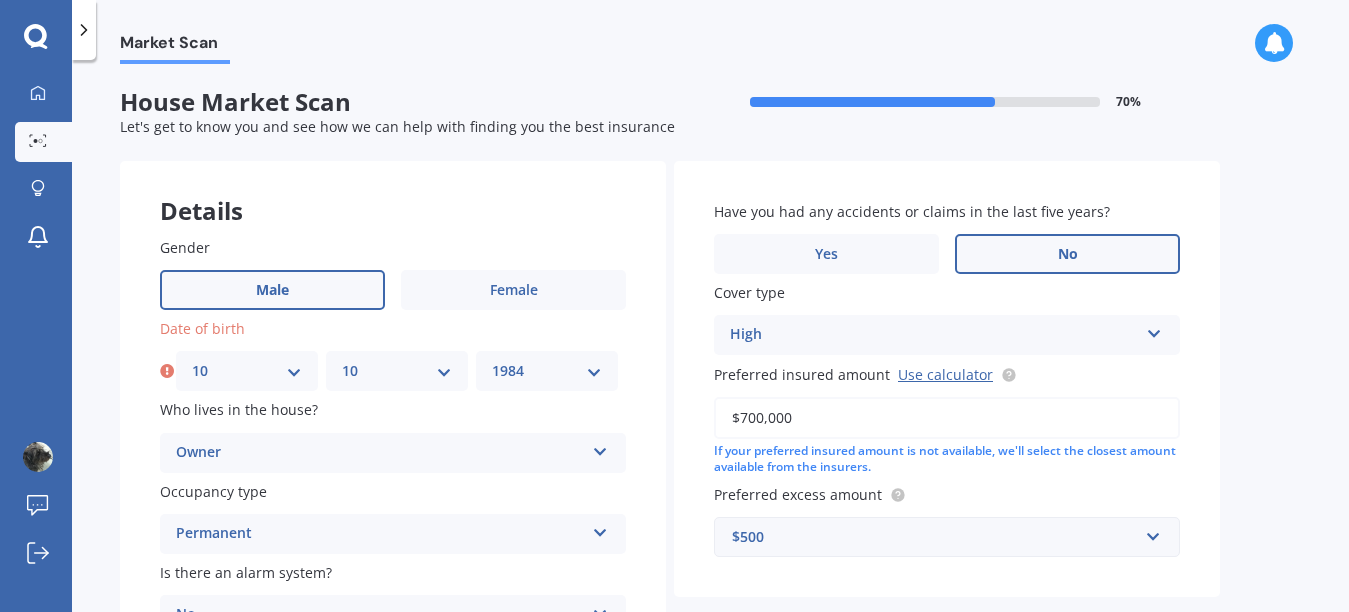 click on "YYYY 2009 2008 2007 2006 2005 2004 2003 2002 2001 2000 1999 1998 1997 1996 1995 1994 1993 1992 1991 1990 1989 1988 1987 1986 1985 1984 1983 1982 1981 1980 1979 1978 1977 1976 1975 1974 1973 1972 1971 1970 1969 1968 1967 1966 1965 1964 1963 1962 1961 1960 1959 1958 1957 1956 1955 1954 1953 1952 1951 1950 1949 1948 1947 1946 1945 1944 1943 1942 1941 1940 1939 1938 1937 1936 1935 1934 1933 1932 1931 1930 1929 1928 1927 1926 1925 1924 1923 1922 1921 1920 1919 1918 1917 1916 1915 1914 1913 1912 1911 1910" at bounding box center (547, 371) 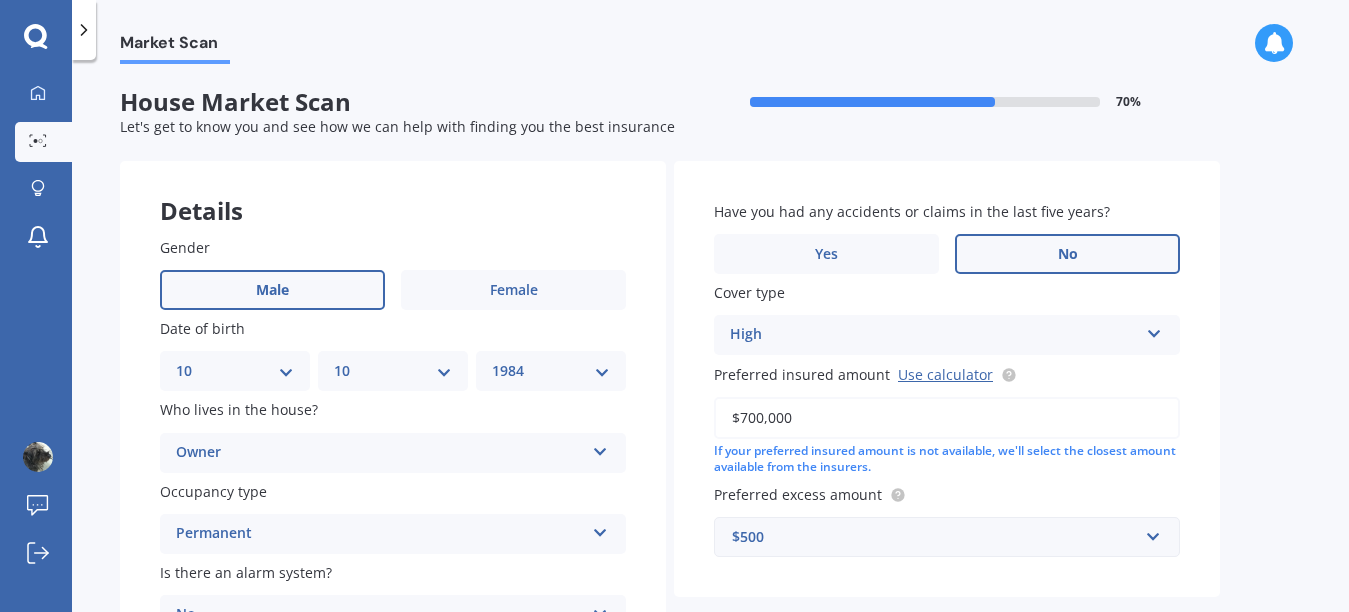 scroll, scrollTop: 196, scrollLeft: 0, axis: vertical 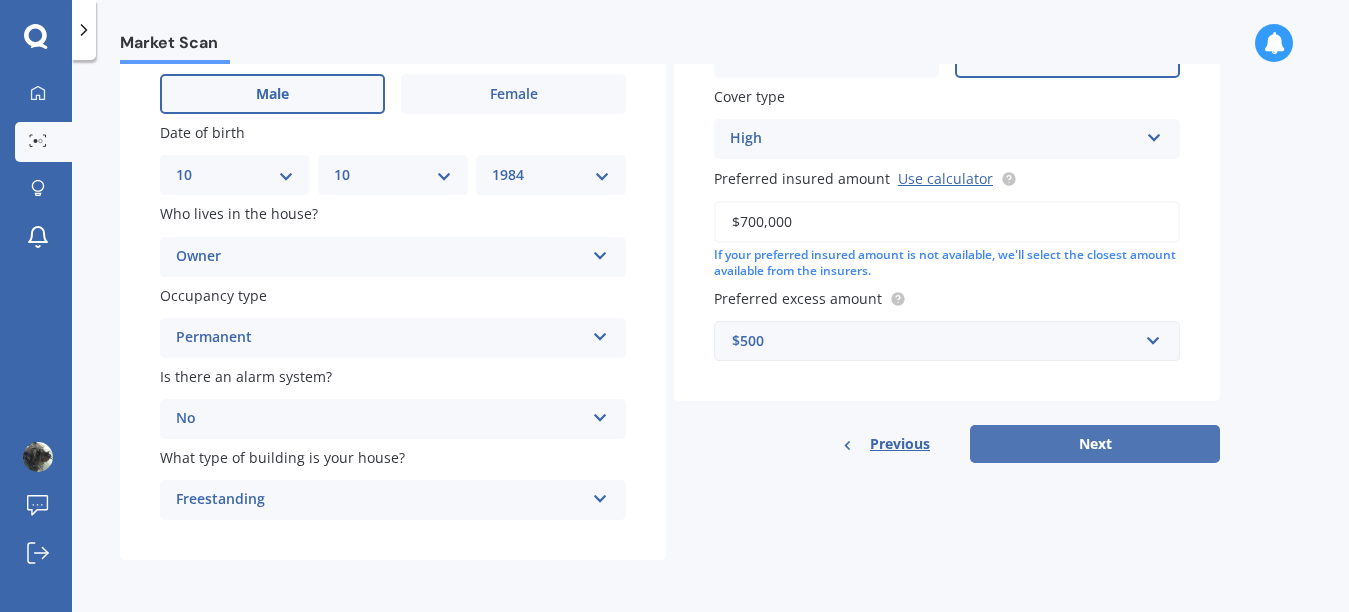 click on "Next" at bounding box center [1095, 444] 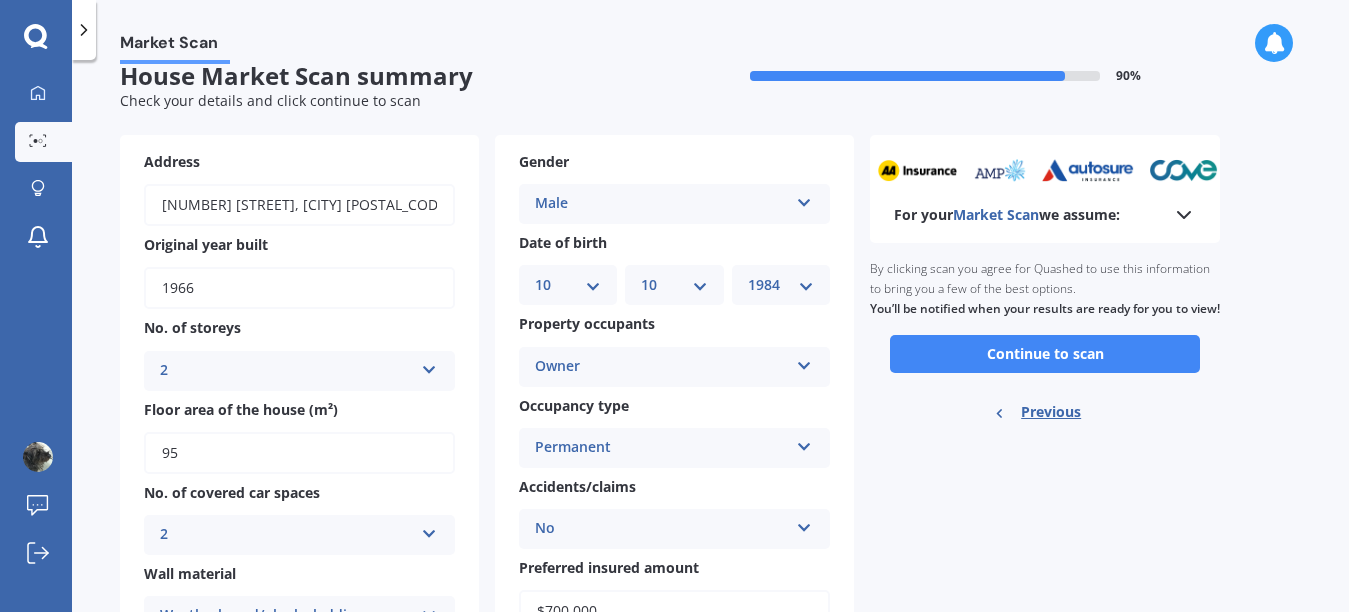 scroll, scrollTop: 0, scrollLeft: 0, axis: both 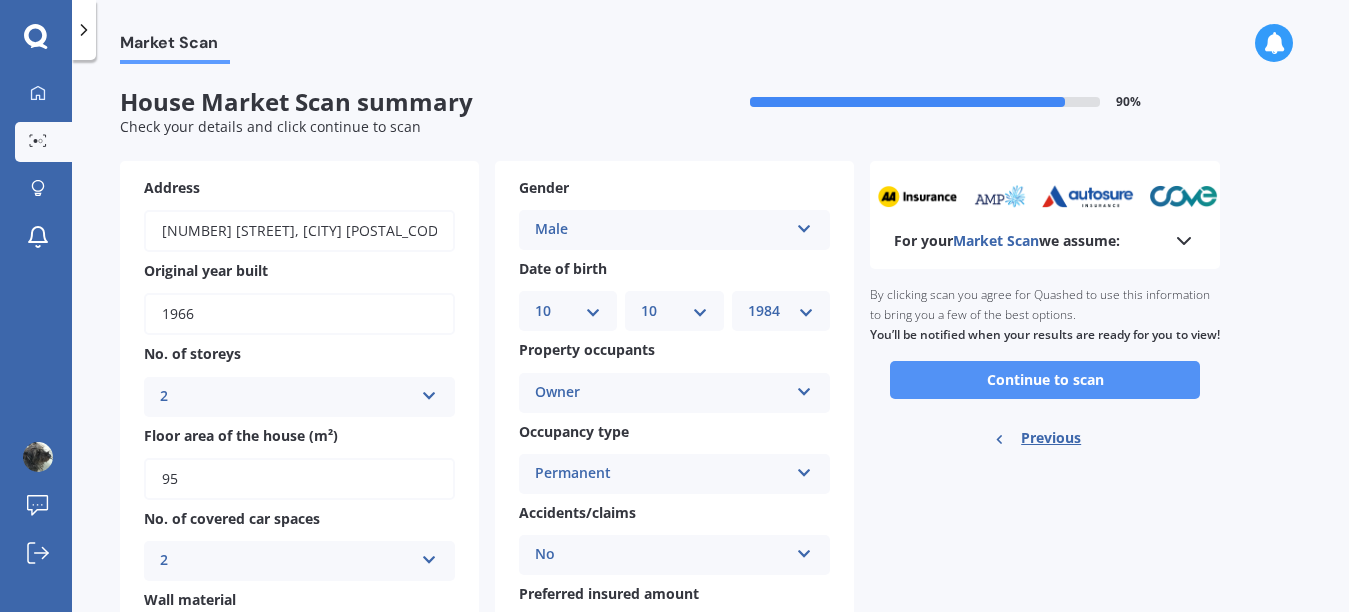 click on "Continue to scan" at bounding box center (1045, 380) 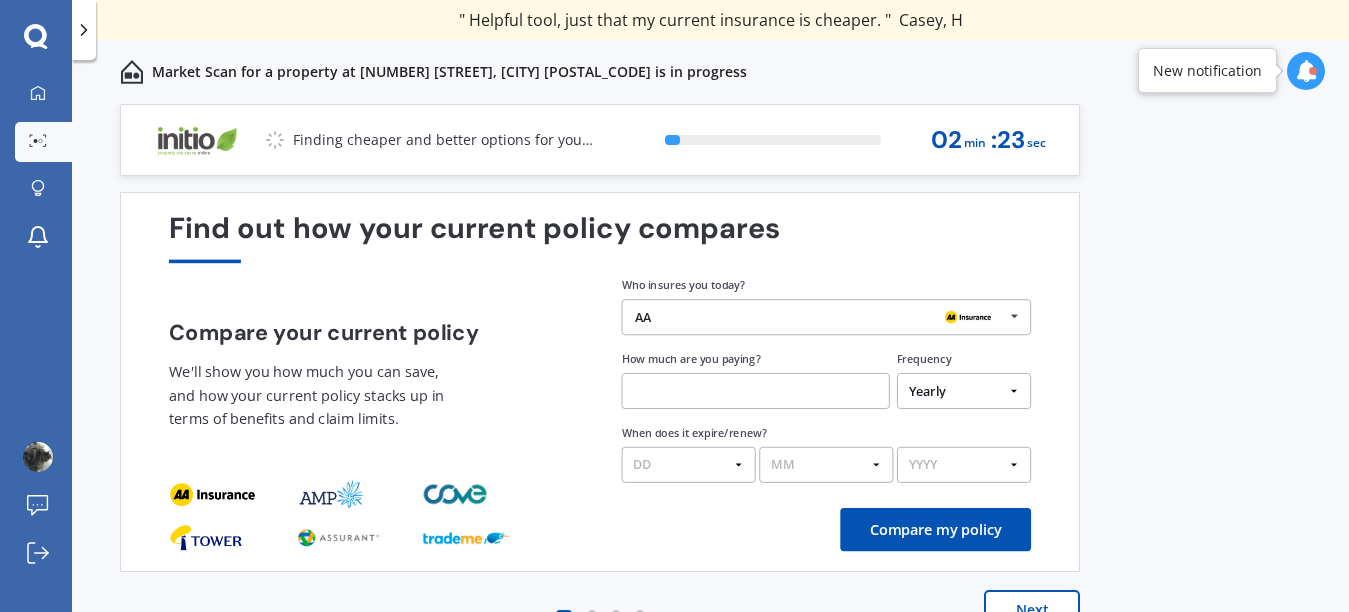 click at bounding box center (756, 391) 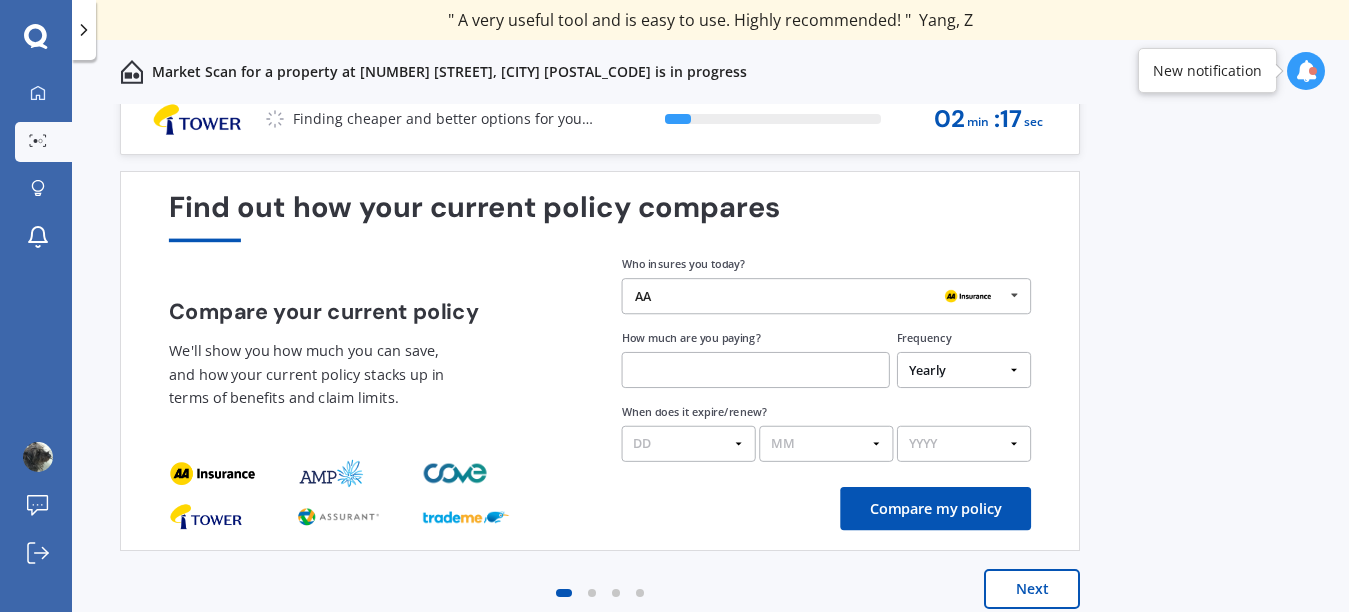 scroll, scrollTop: 38, scrollLeft: 0, axis: vertical 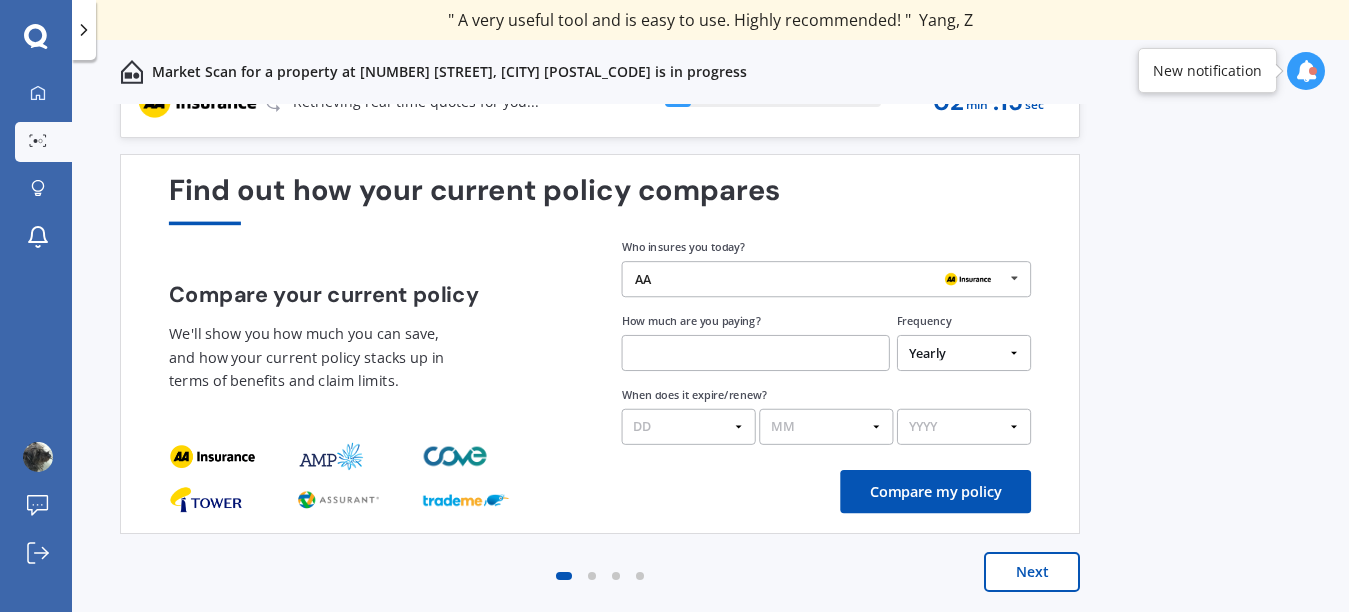 click on "Next" at bounding box center [1032, 572] 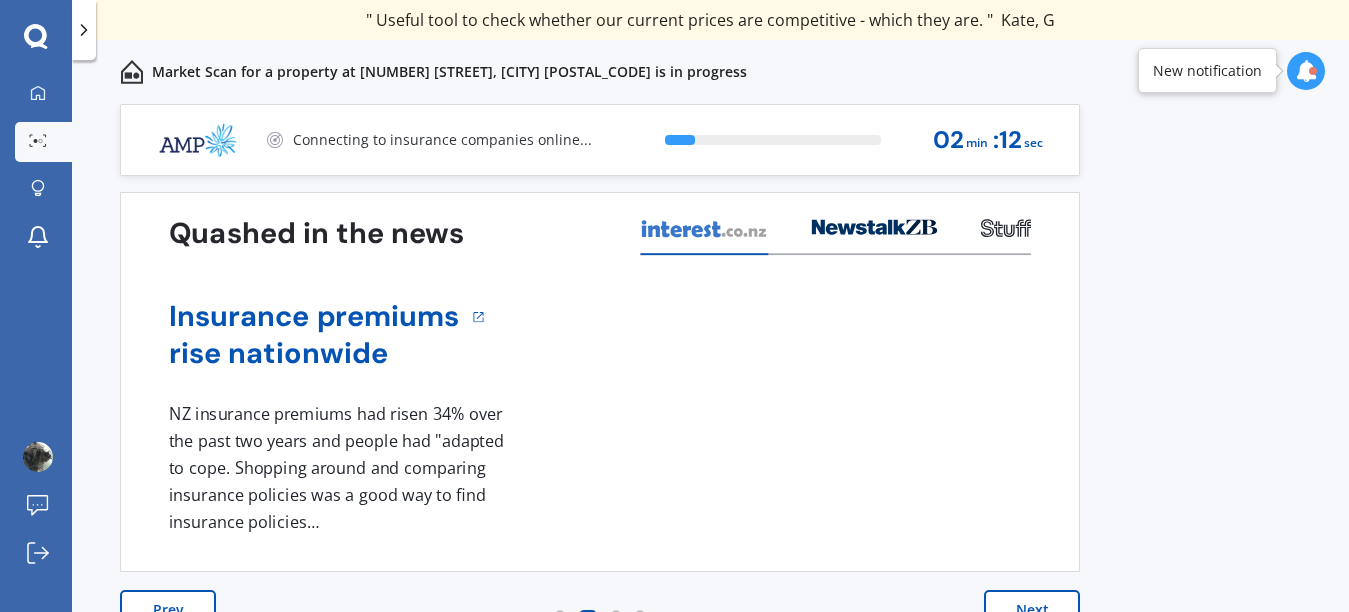 scroll, scrollTop: 38, scrollLeft: 0, axis: vertical 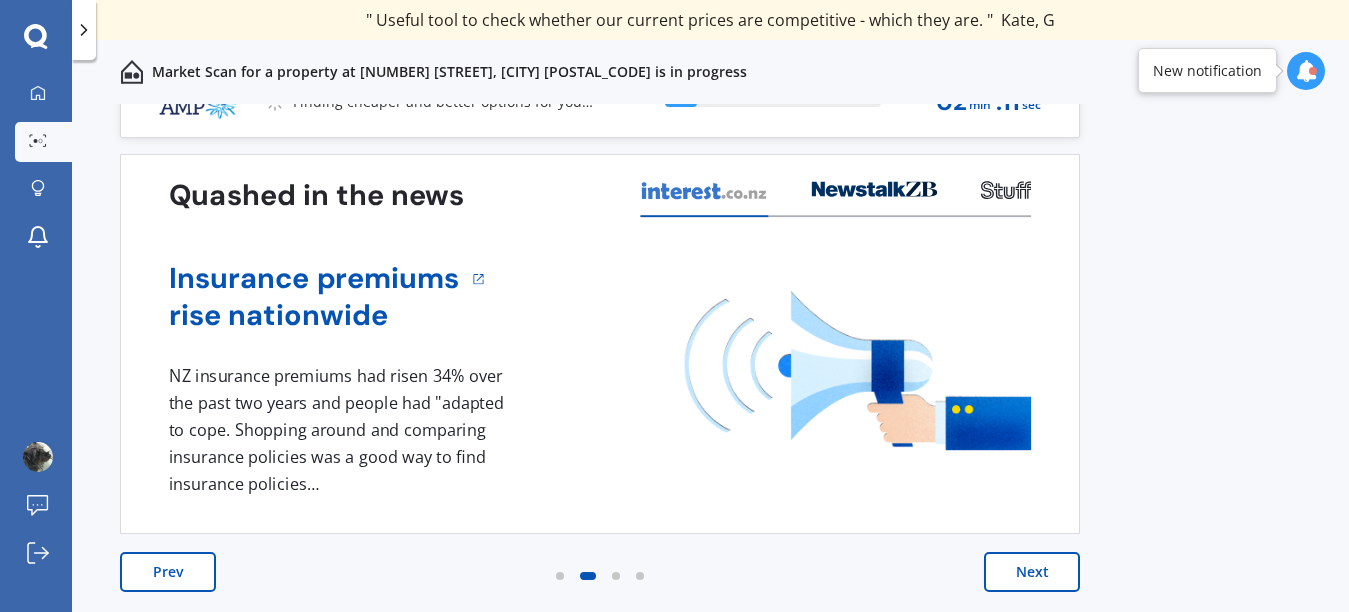 click on "Next" at bounding box center (1032, 572) 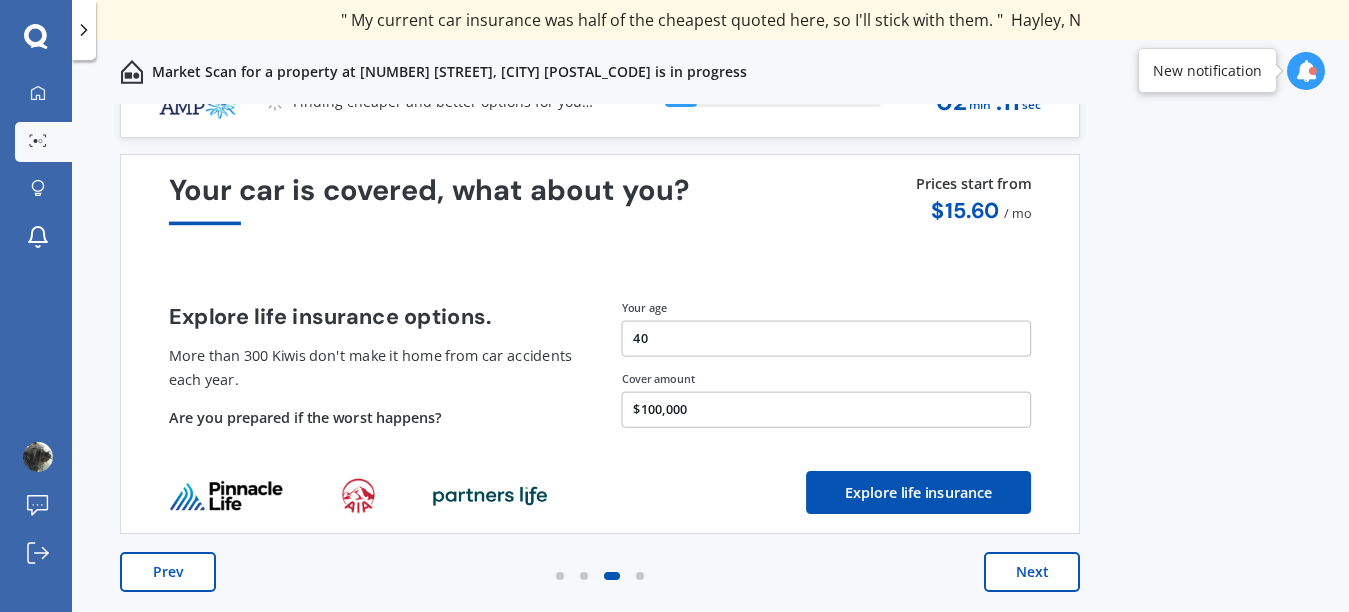 scroll, scrollTop: 0, scrollLeft: 0, axis: both 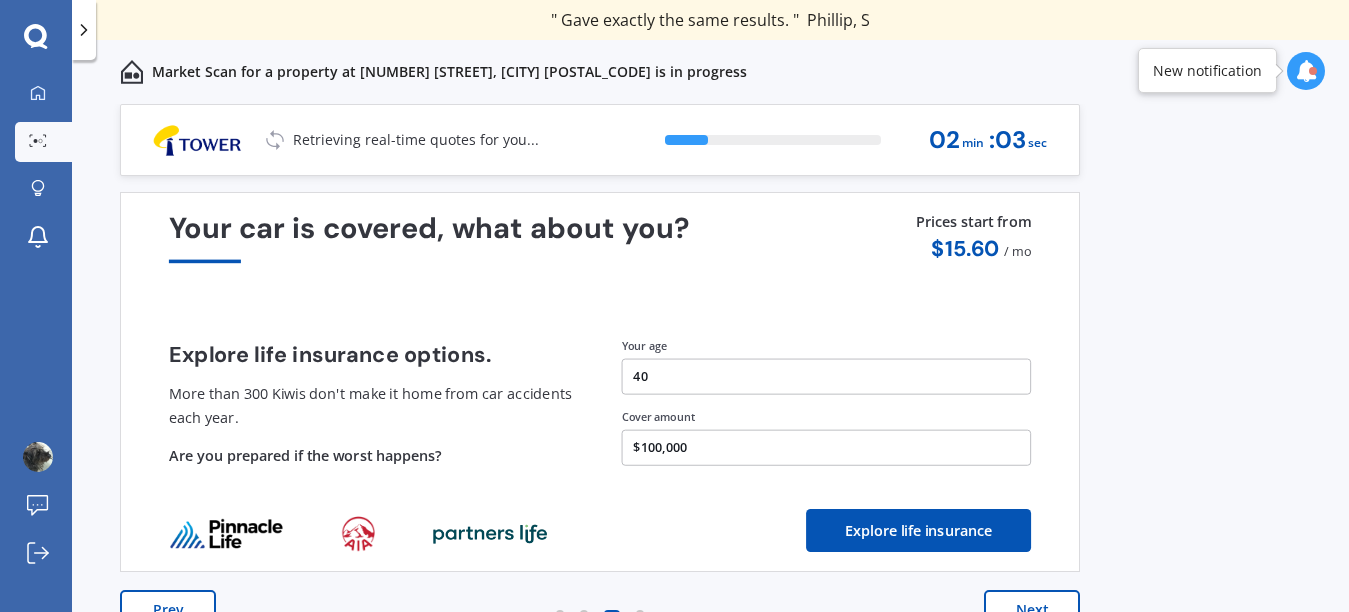 click on "Next" at bounding box center [1032, 610] 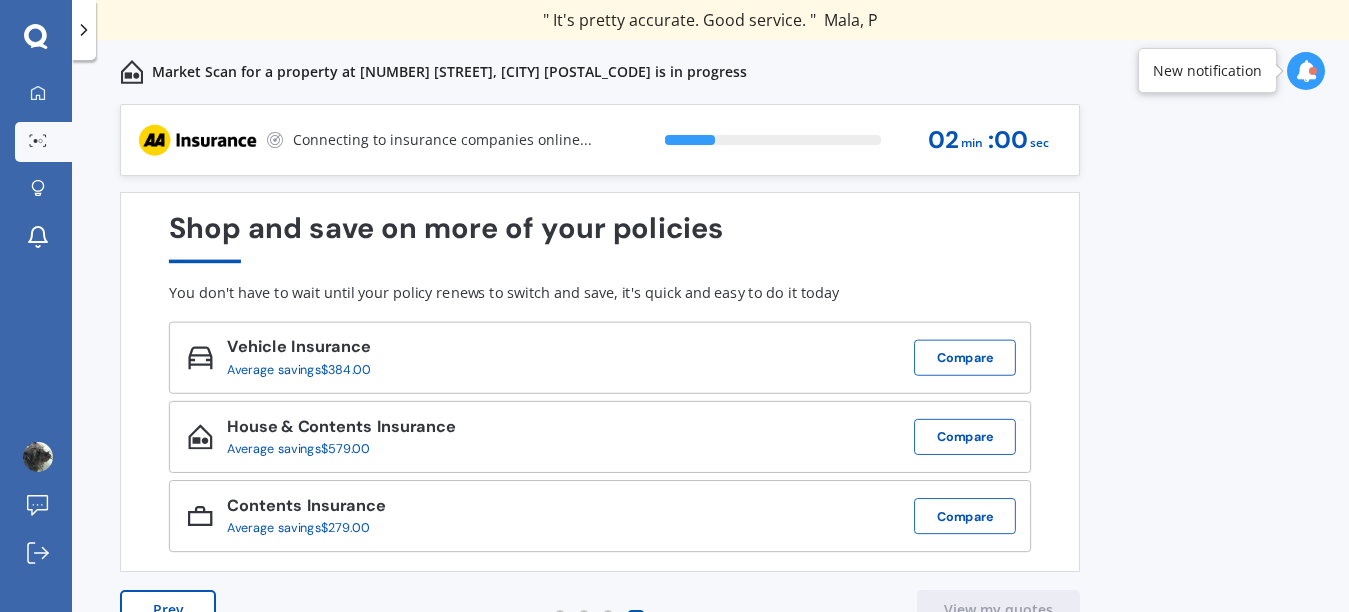 scroll, scrollTop: 38, scrollLeft: 0, axis: vertical 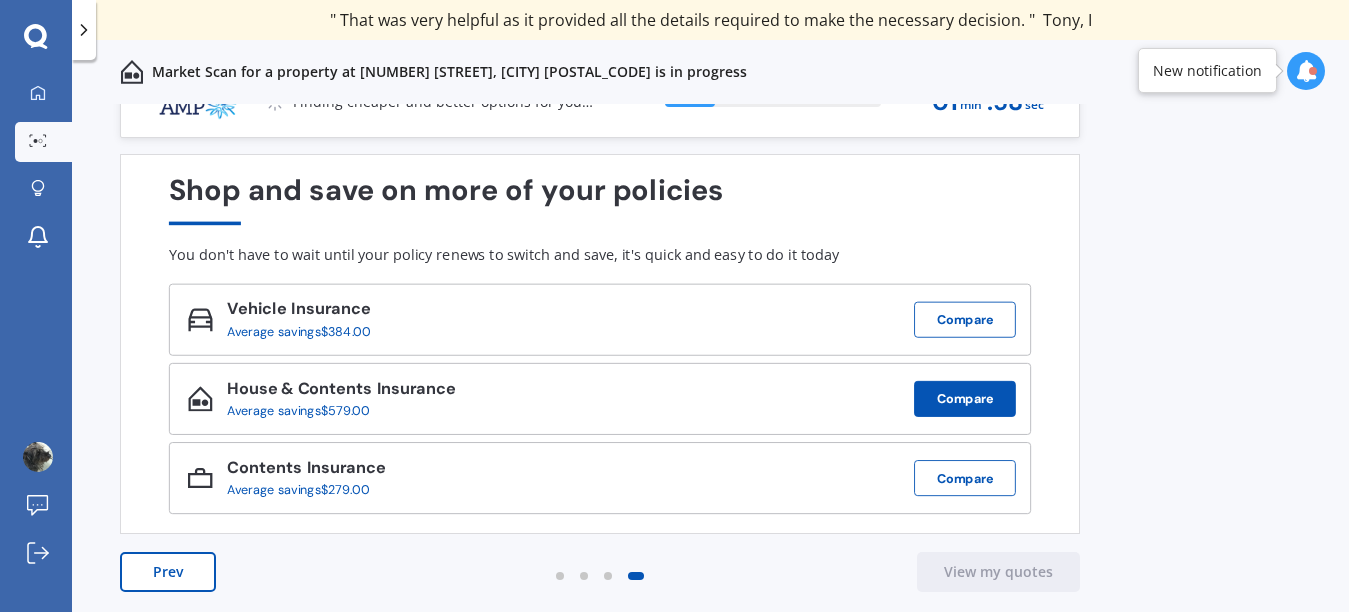 click on "Compare" at bounding box center [965, 320] 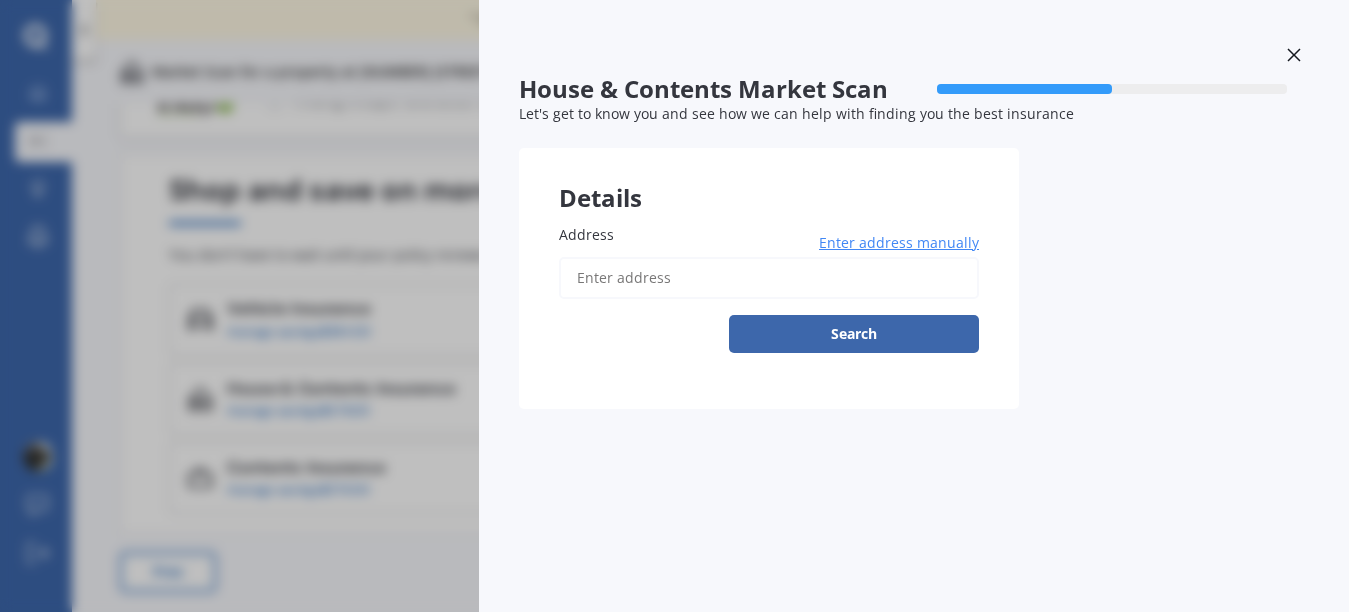 click at bounding box center [1294, 57] 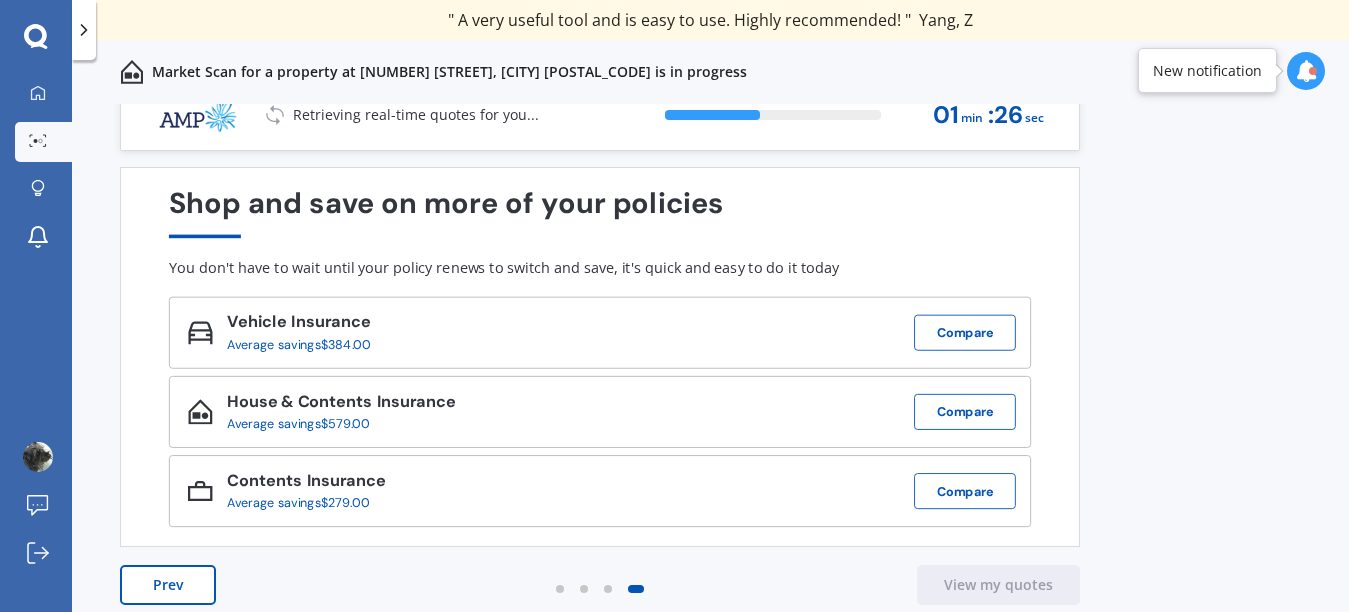 scroll, scrollTop: 38, scrollLeft: 0, axis: vertical 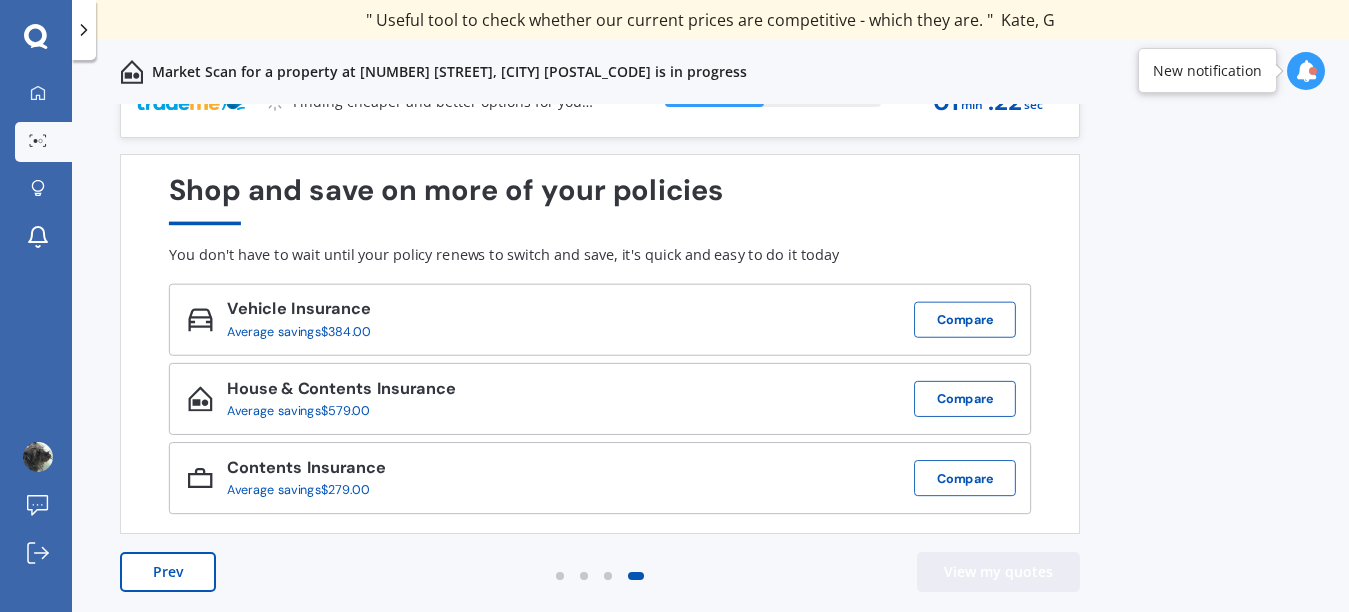click on "View my quotes" at bounding box center [998, 572] 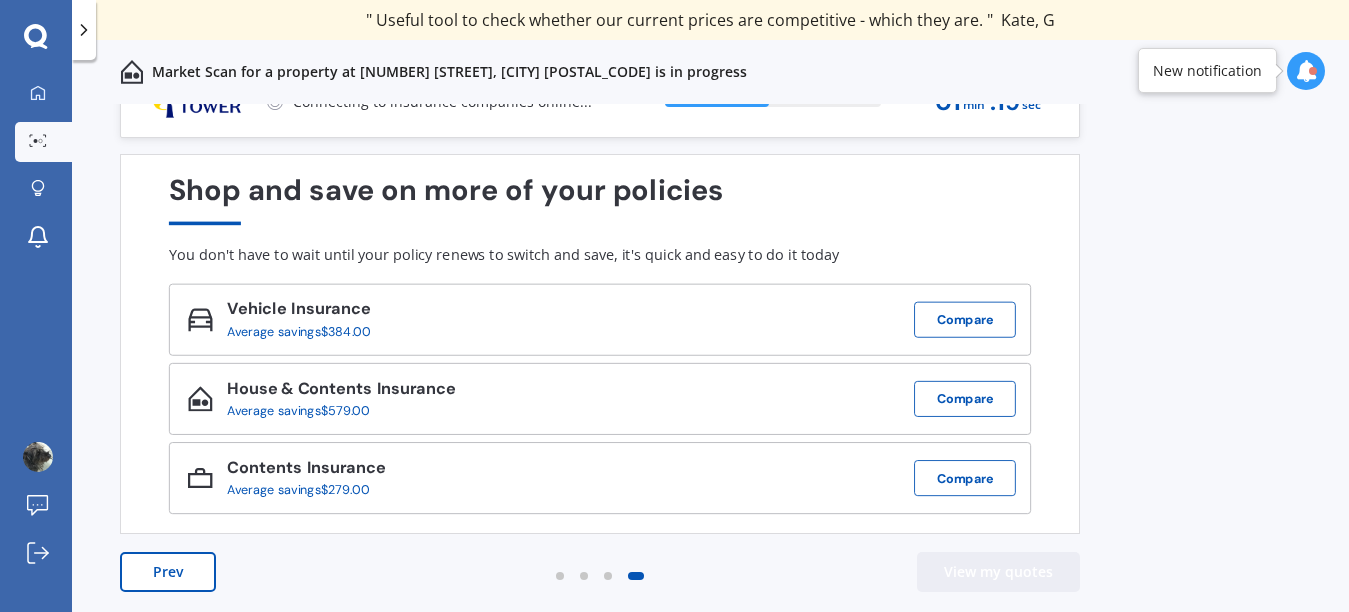 click on "View my quotes" at bounding box center (998, 572) 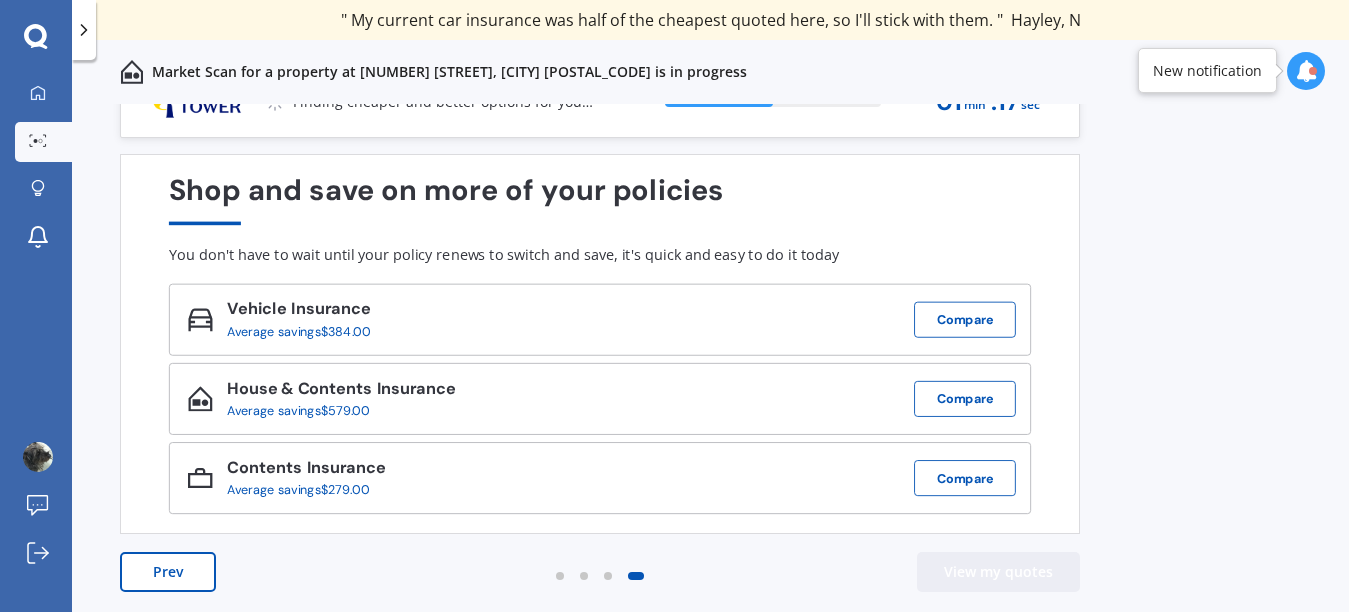 click on "View my quotes" at bounding box center [998, 572] 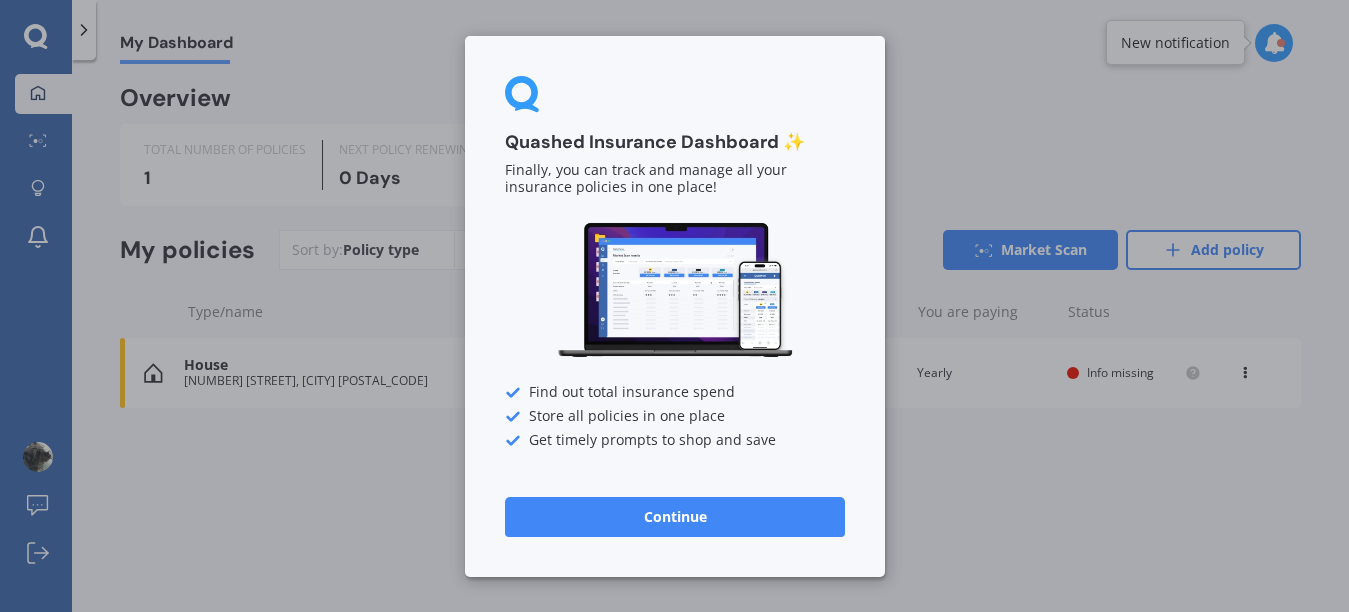 scroll, scrollTop: 0, scrollLeft: 0, axis: both 